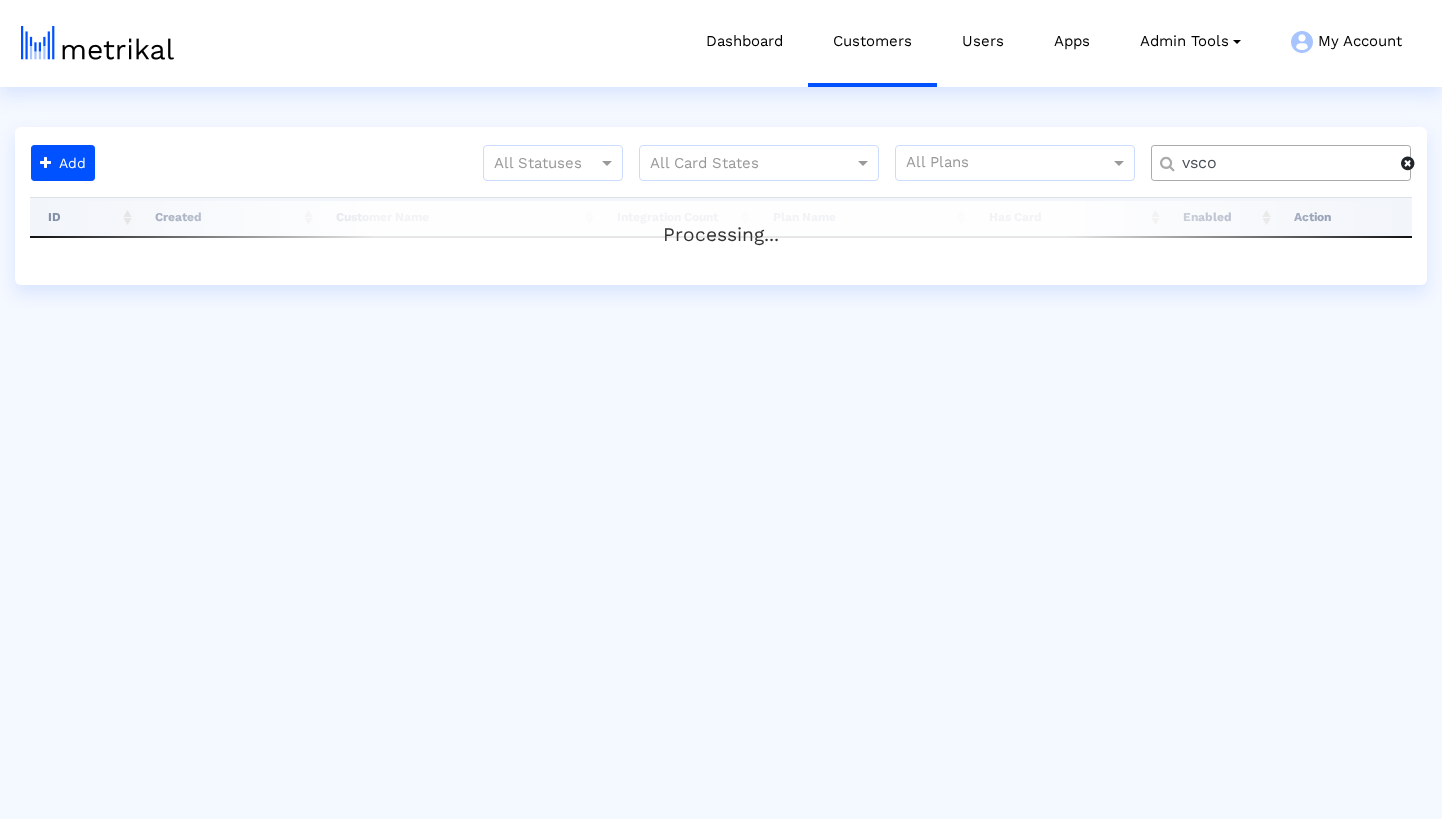 scroll, scrollTop: 0, scrollLeft: 0, axis: both 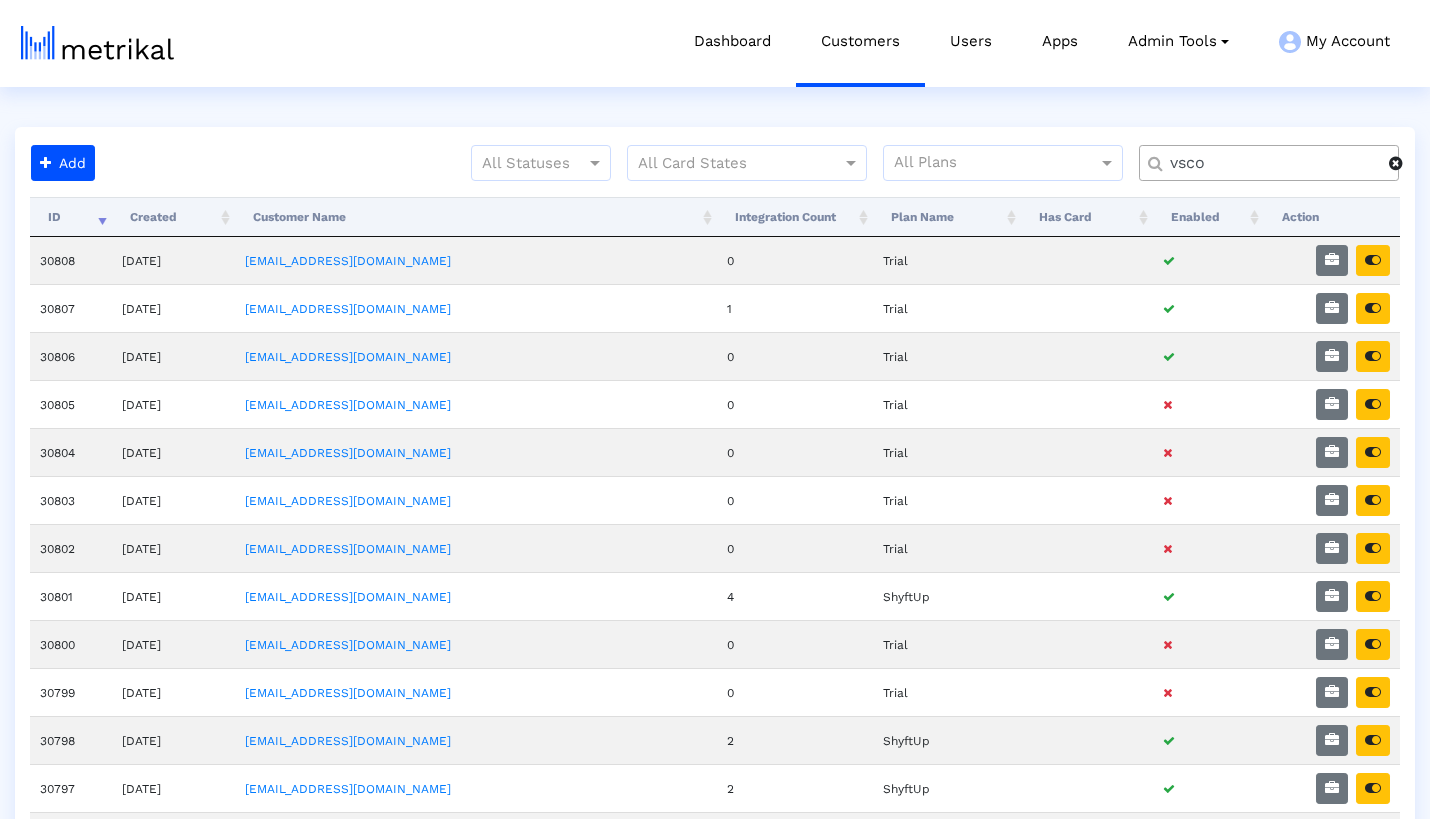 click on "vsco" 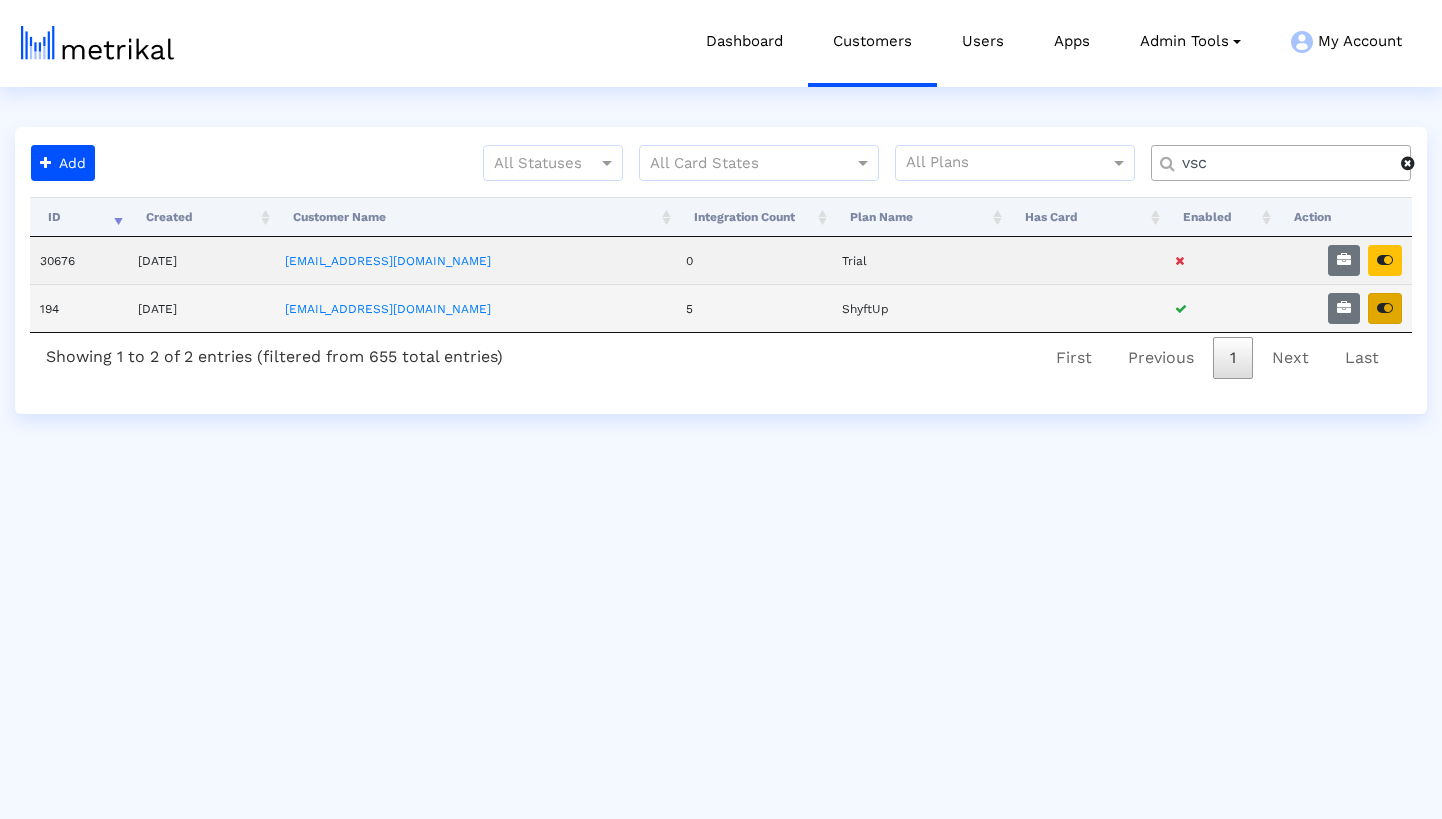 type on "vsc" 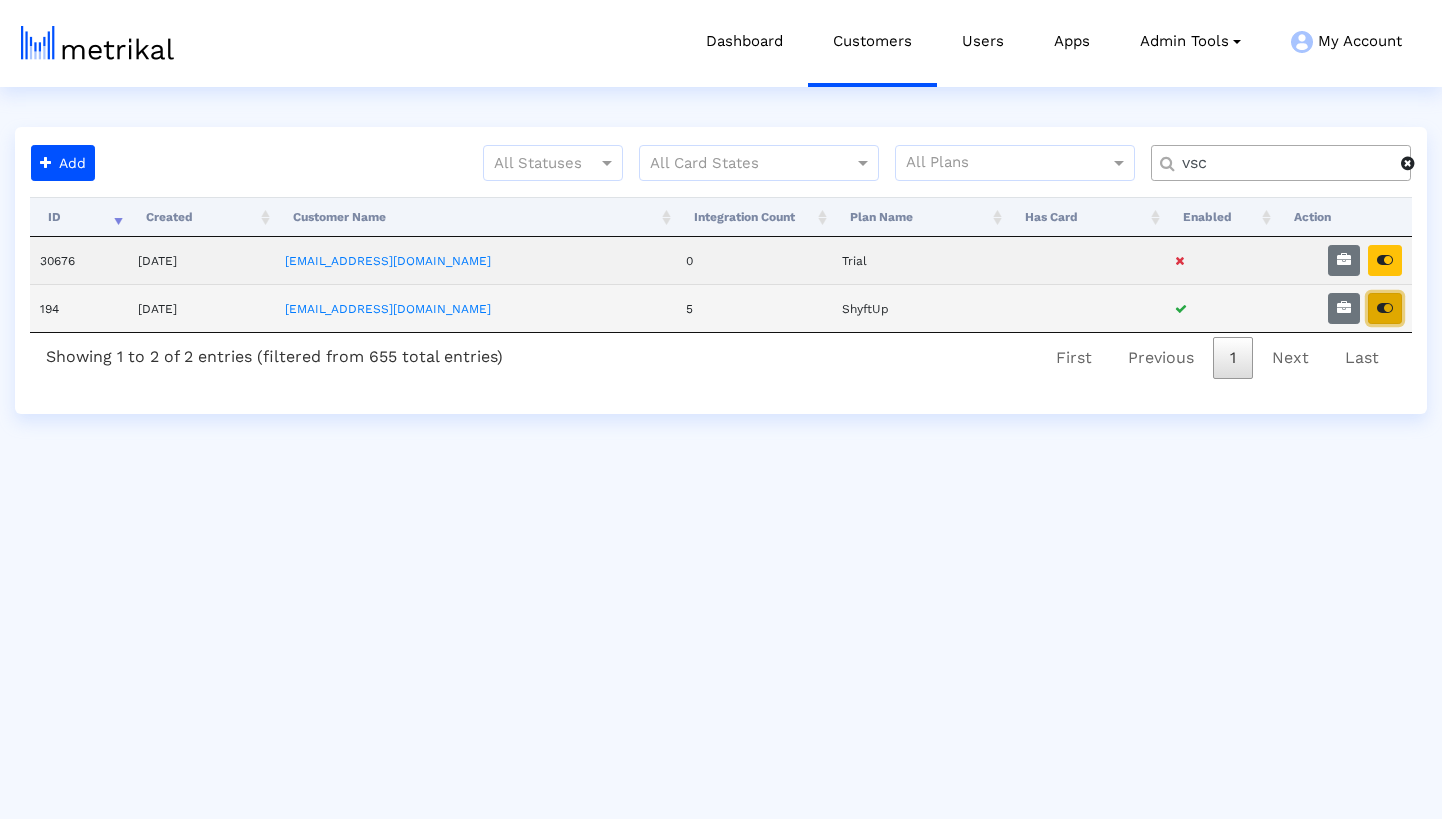 click at bounding box center (1385, 308) 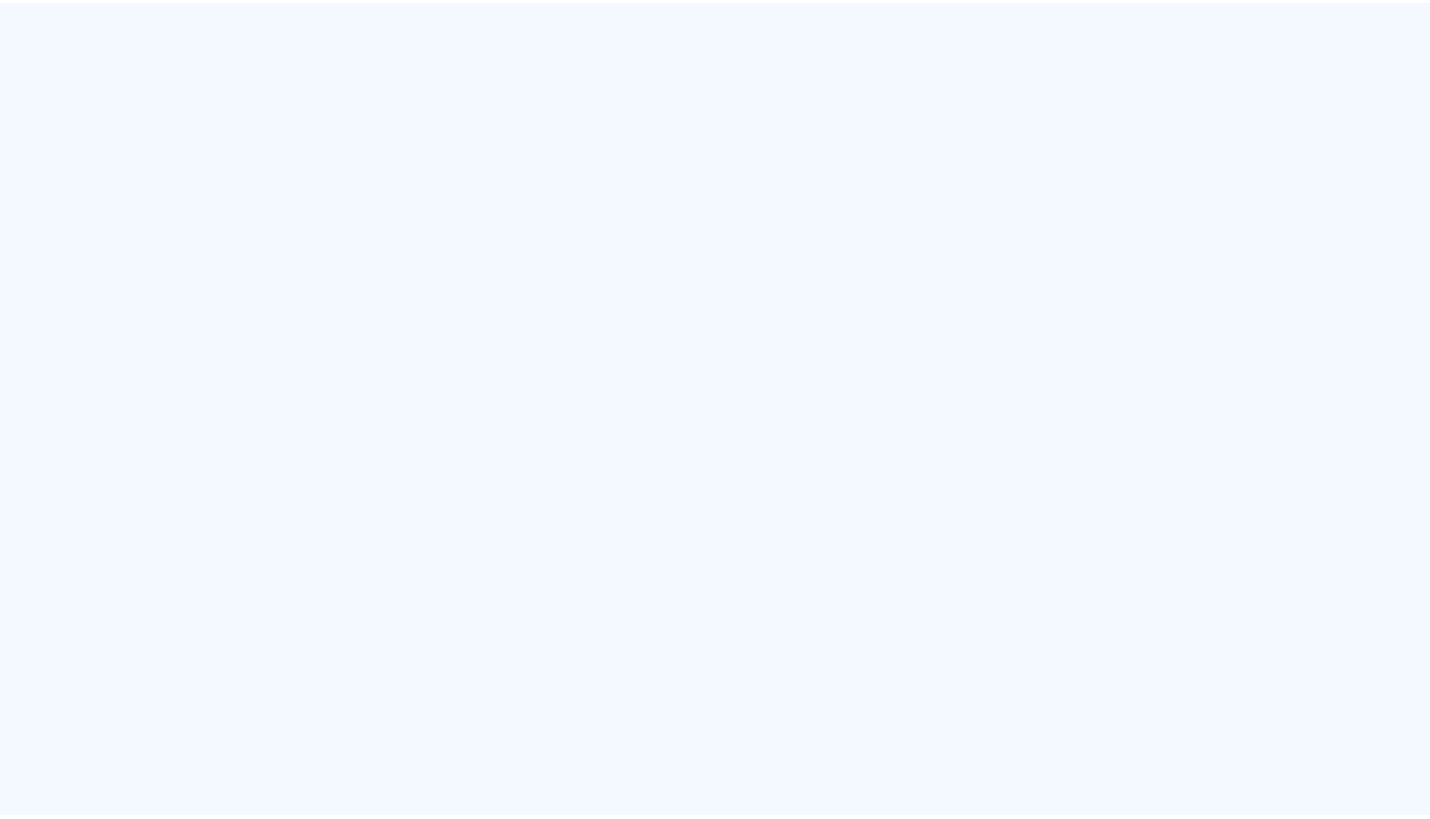 scroll, scrollTop: 0, scrollLeft: 0, axis: both 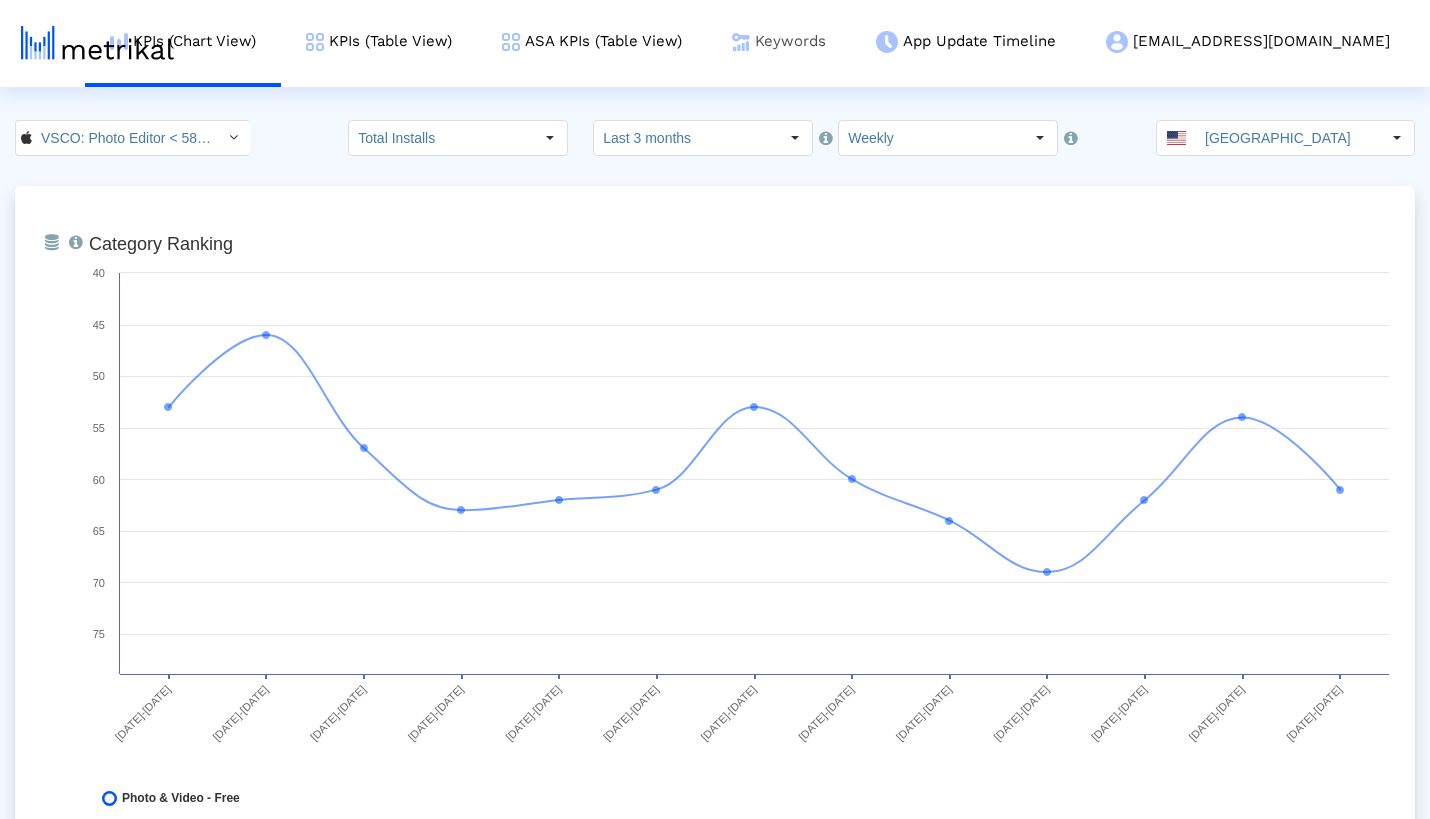 click on "Keywords" at bounding box center [779, 41] 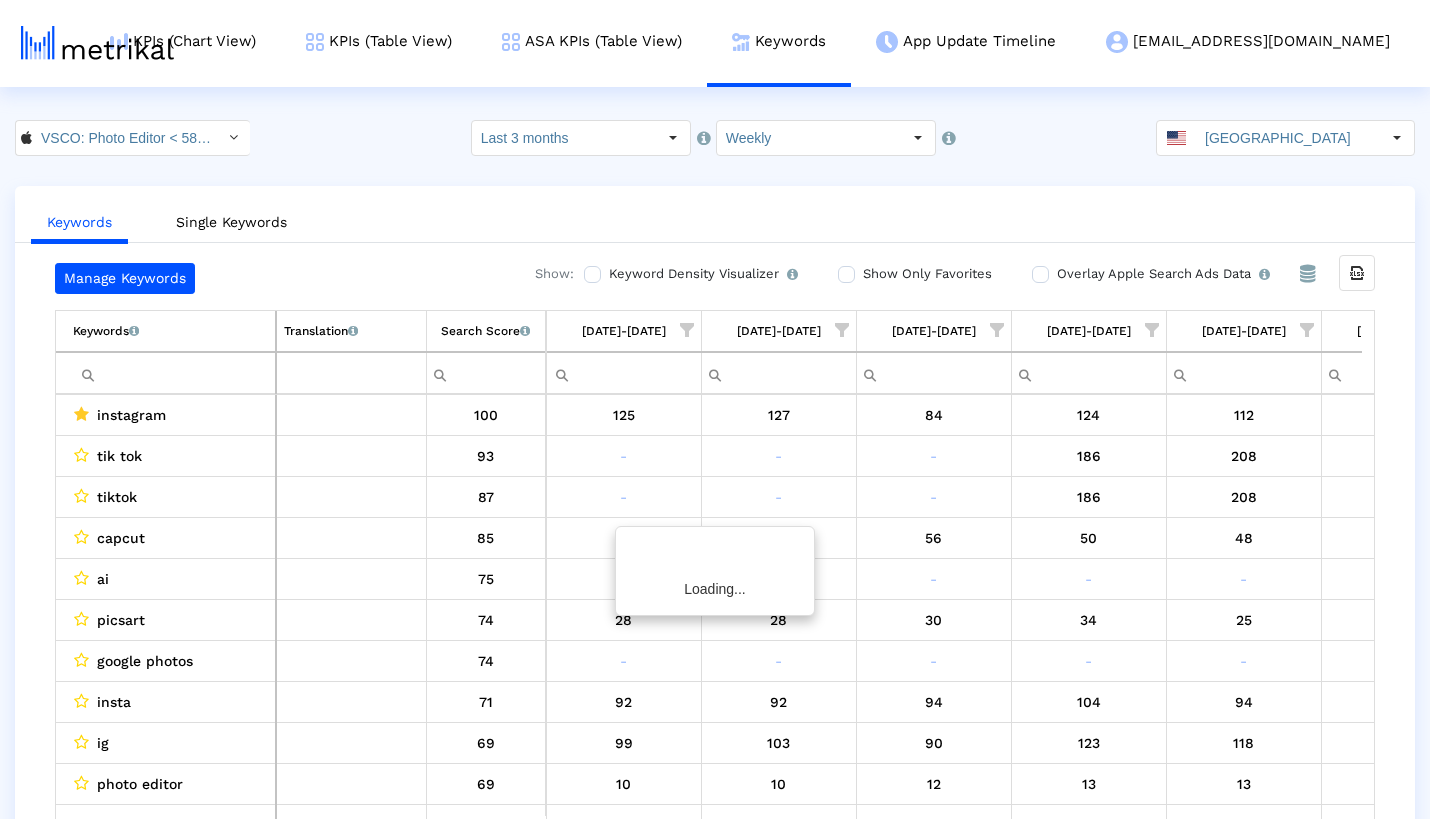 scroll, scrollTop: 0, scrollLeft: 1199, axis: horizontal 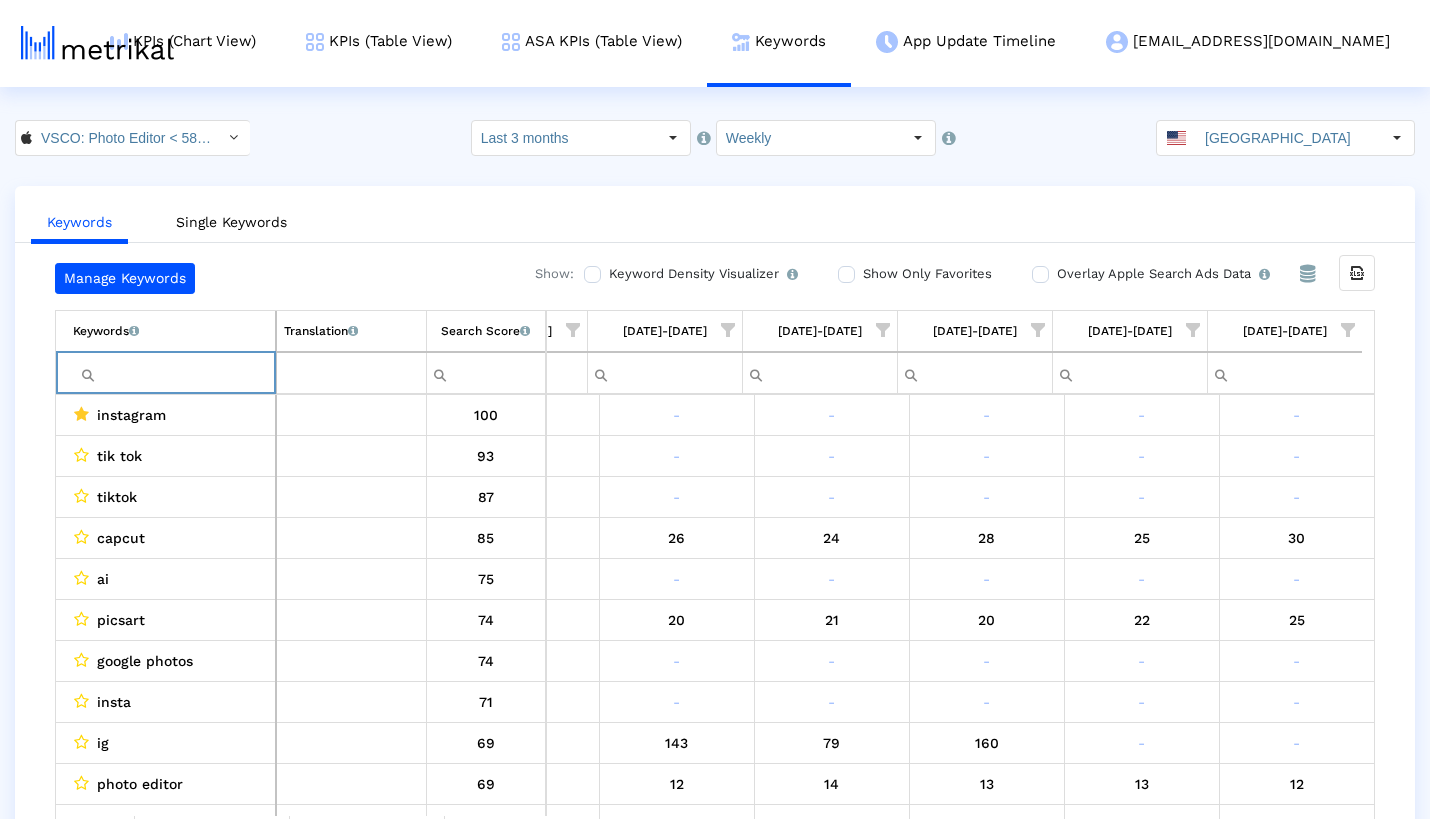 click at bounding box center [174, 373] 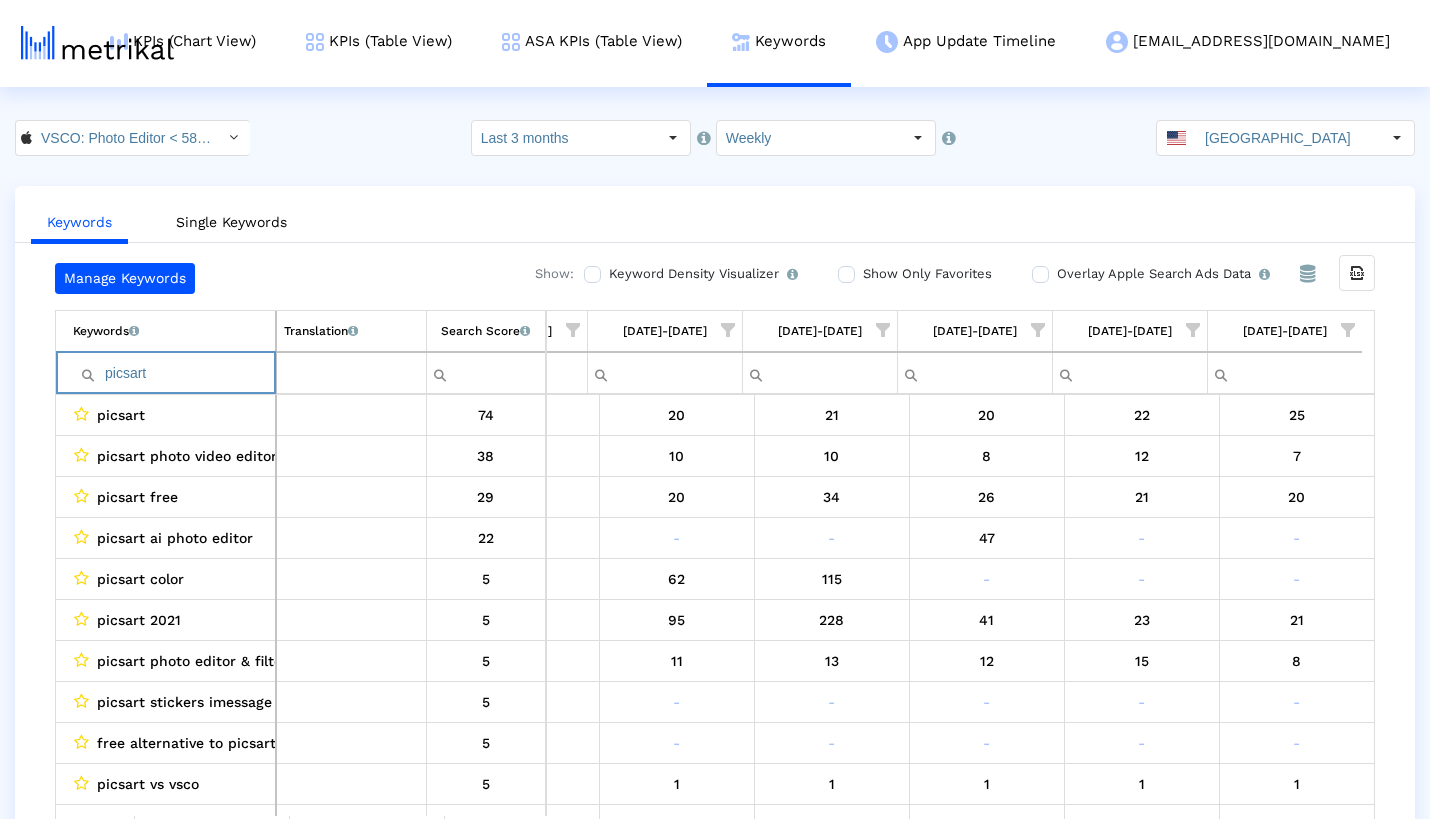 paste on "capcu" 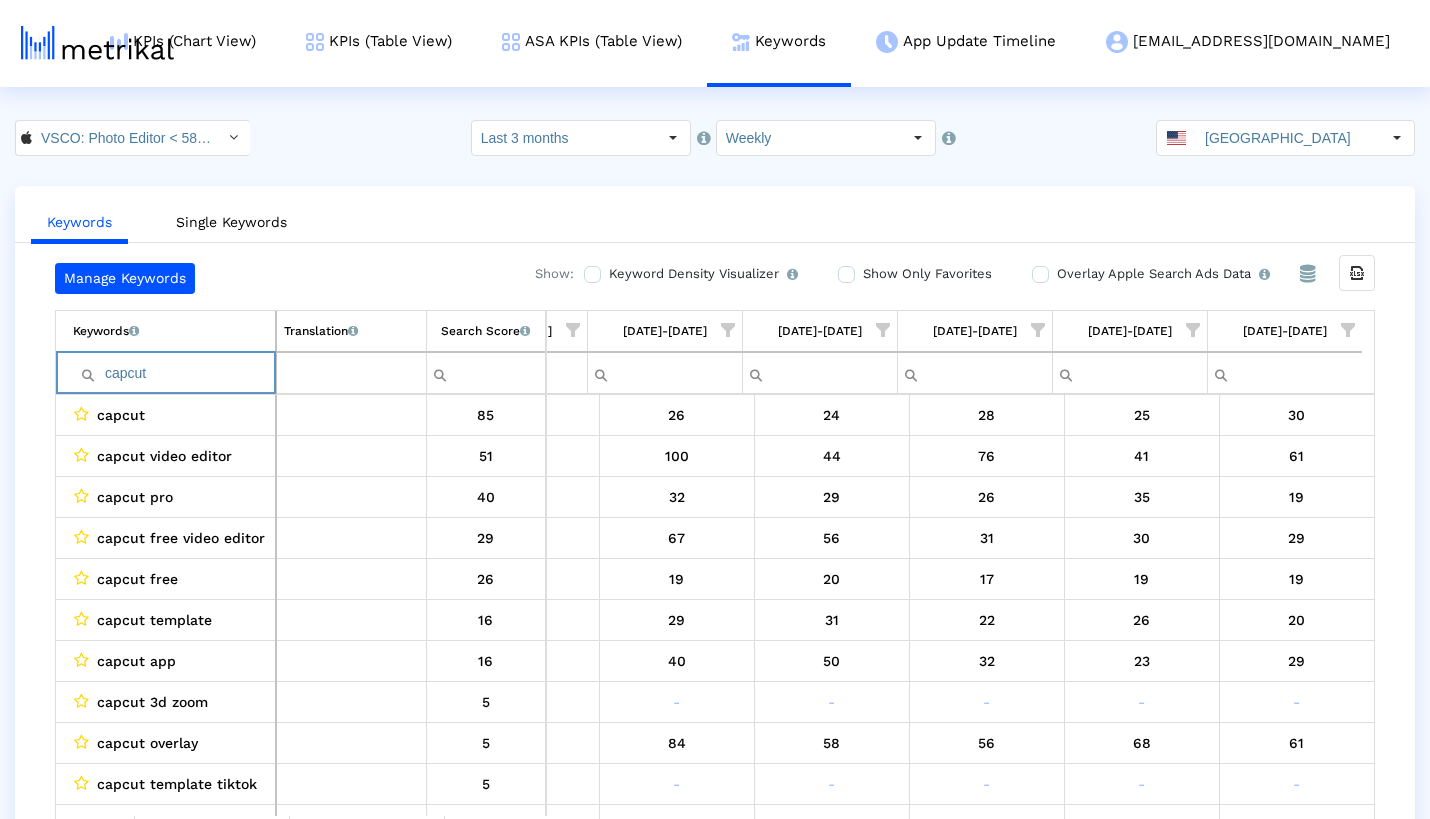 paste on "lightroom" 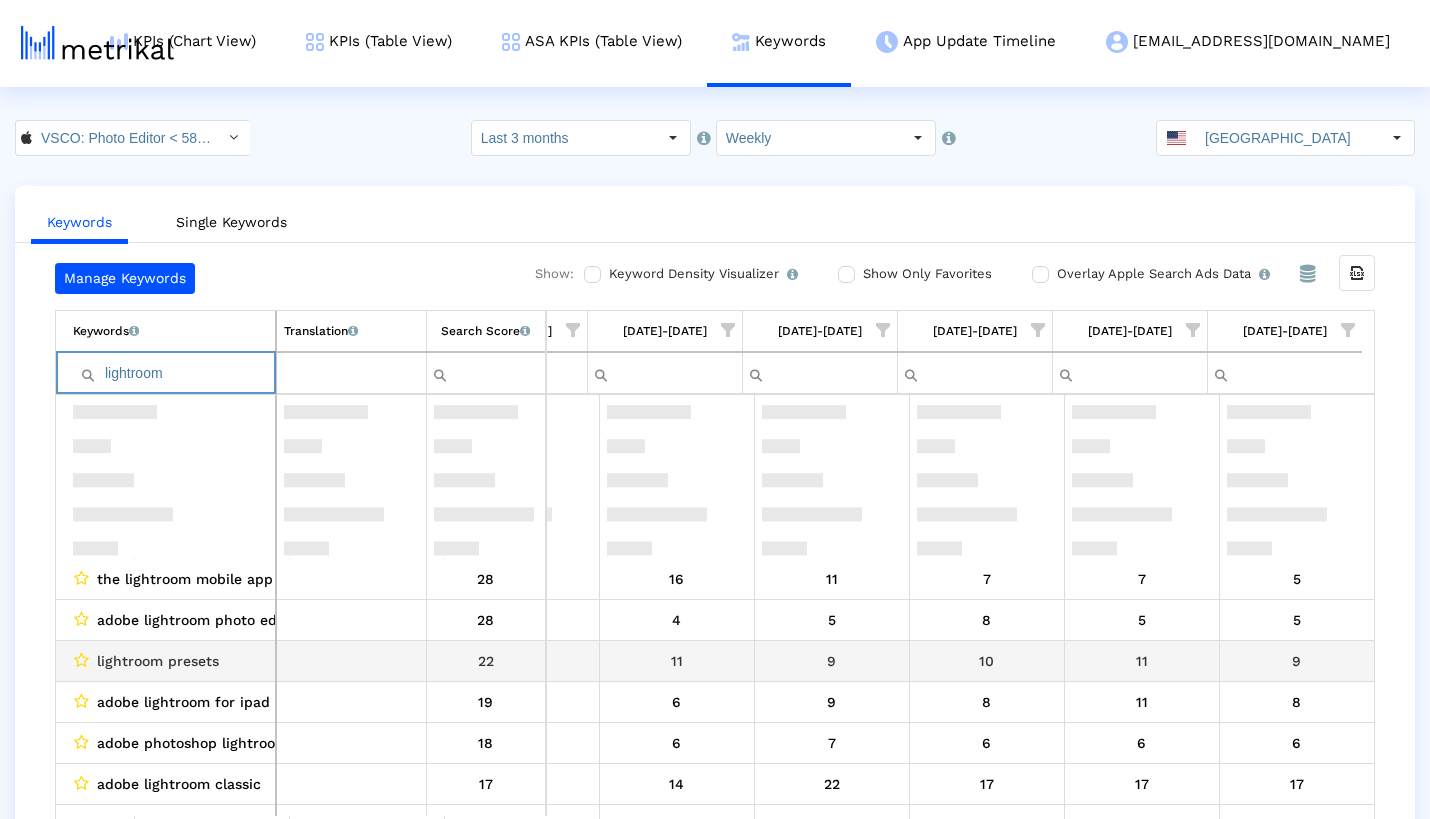 scroll, scrollTop: 270, scrollLeft: 1199, axis: both 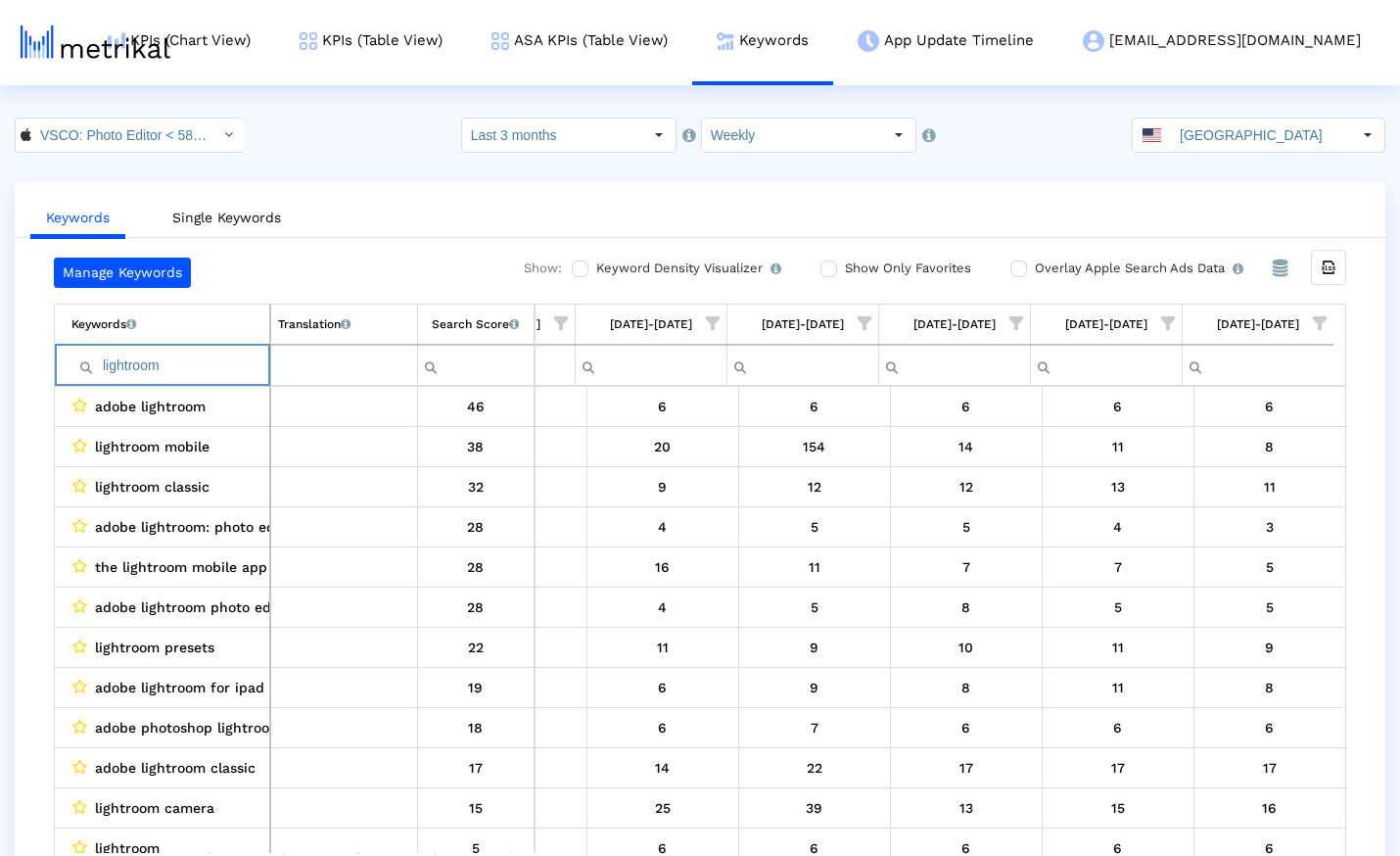 paste on "inshot" 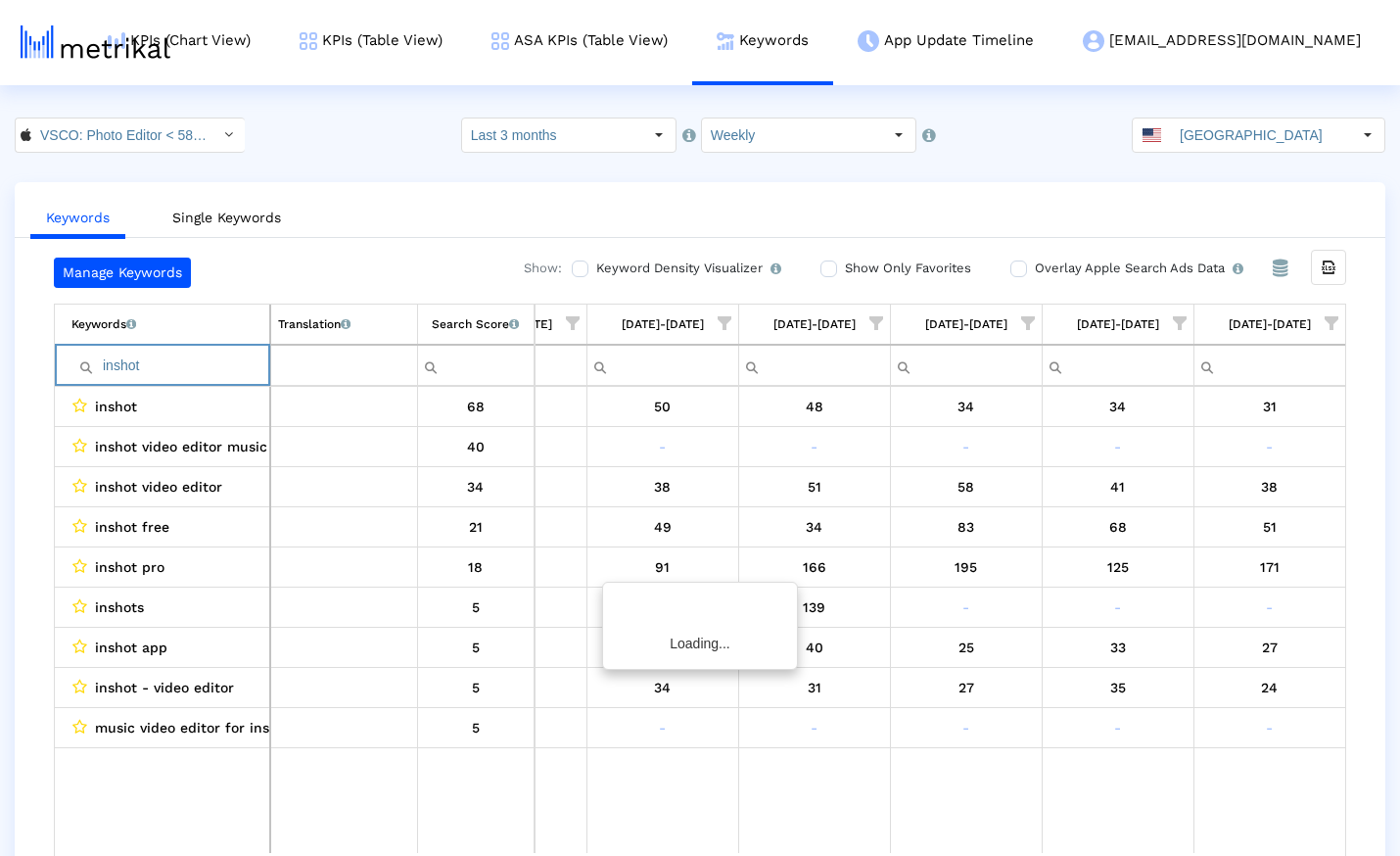 scroll, scrollTop: 0, scrollLeft: 1162, axis: horizontal 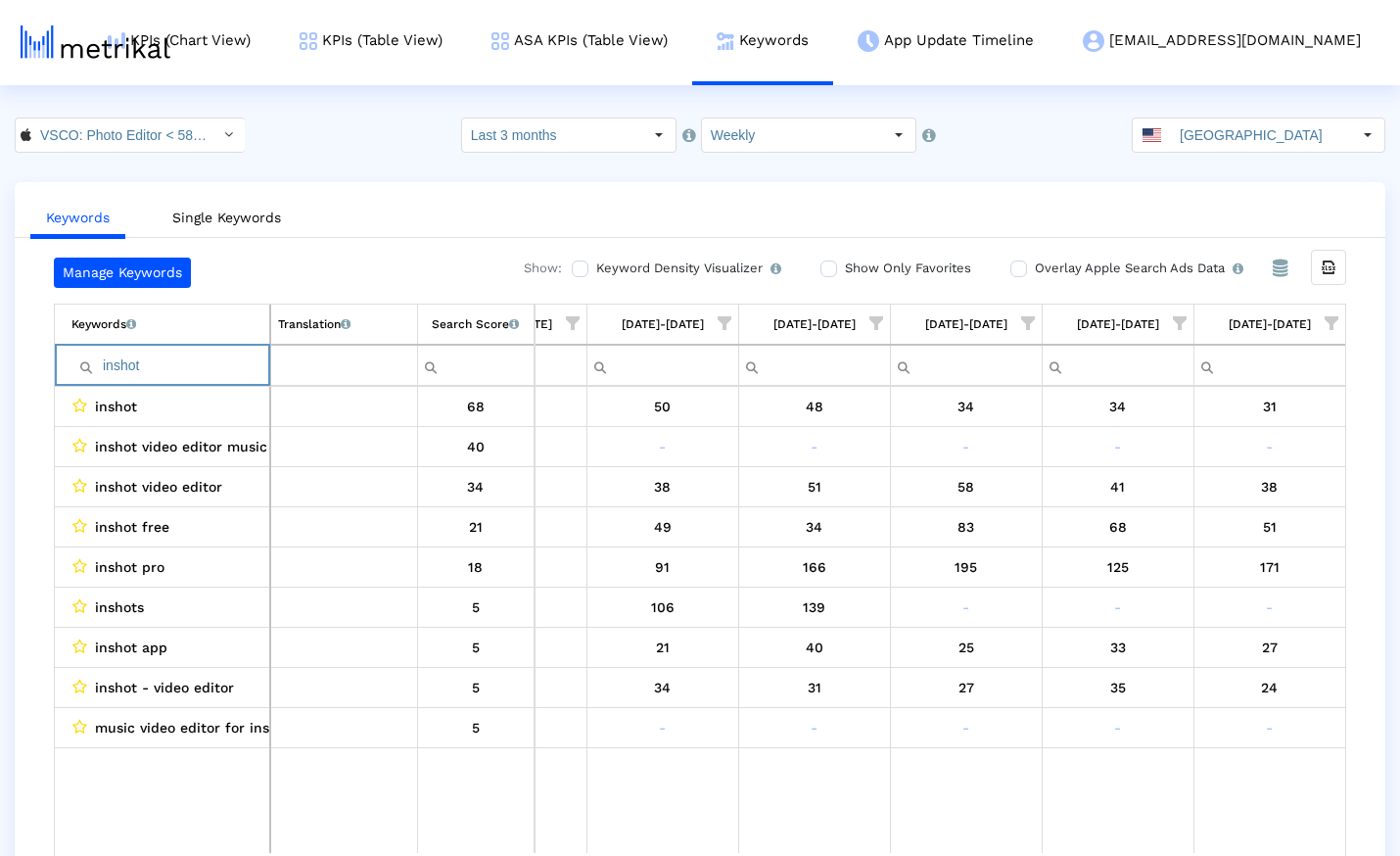 paste on "snapseed" 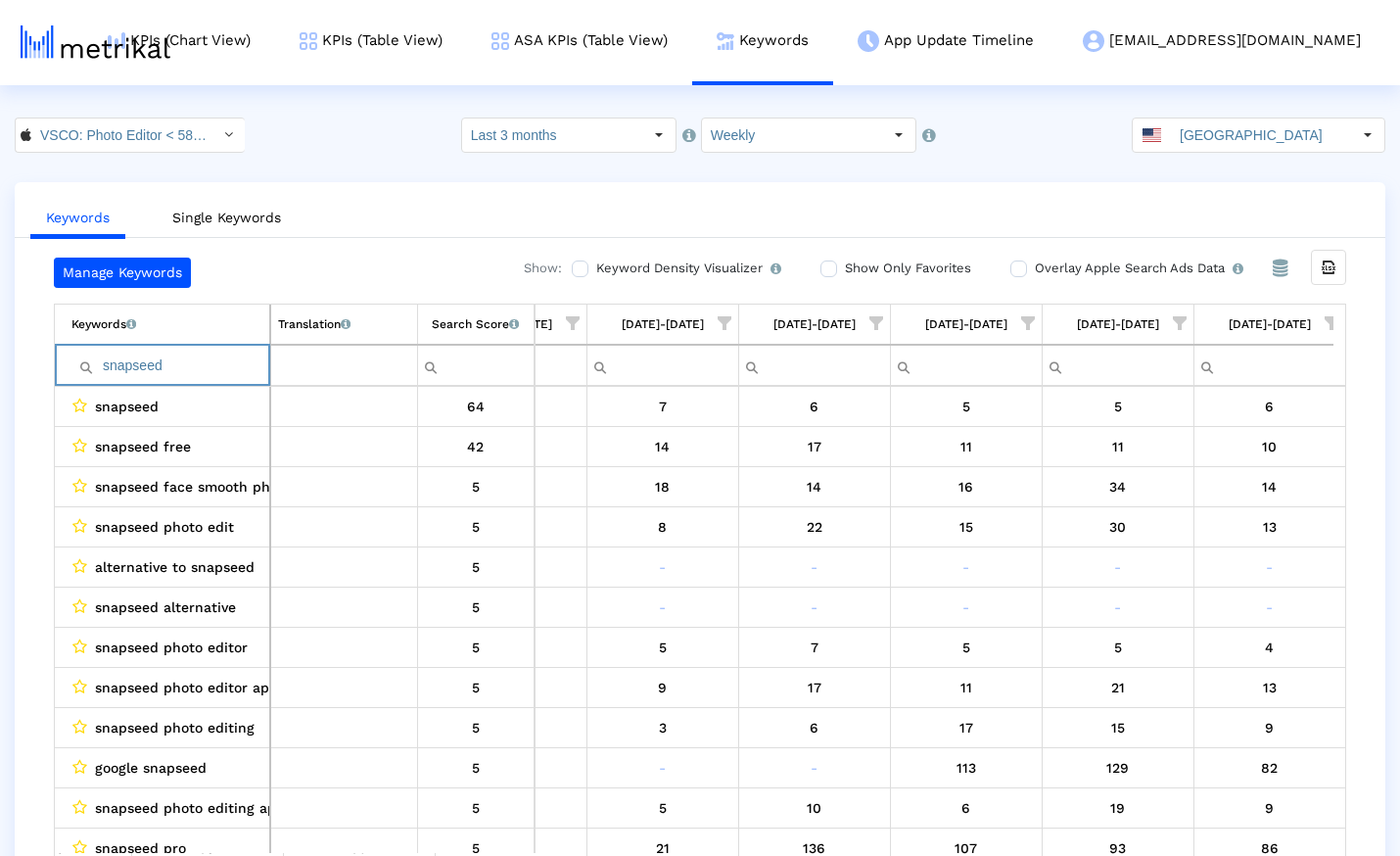 paste on "photo editor" 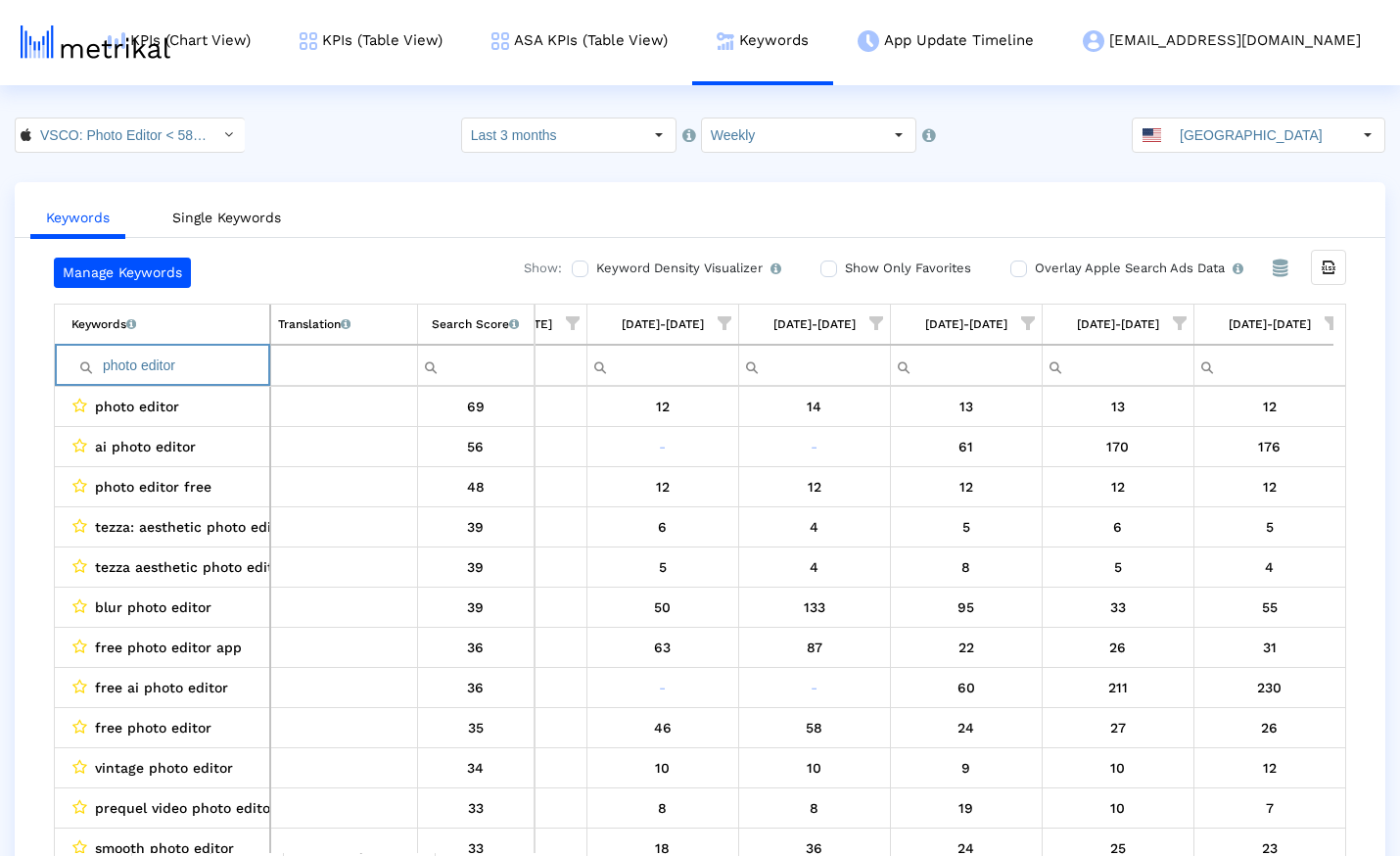 paste on "vide" 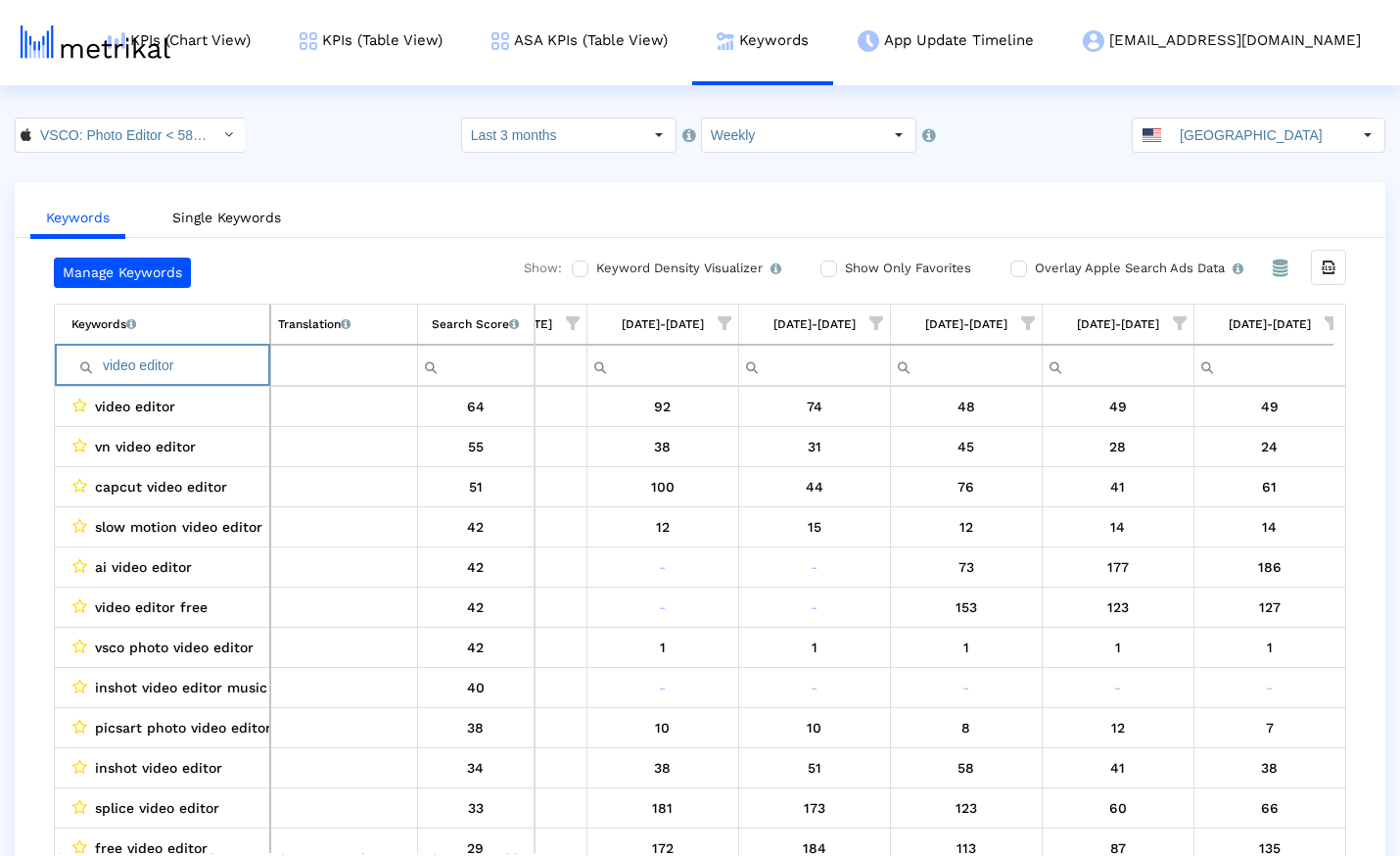 paste on "photoshop" 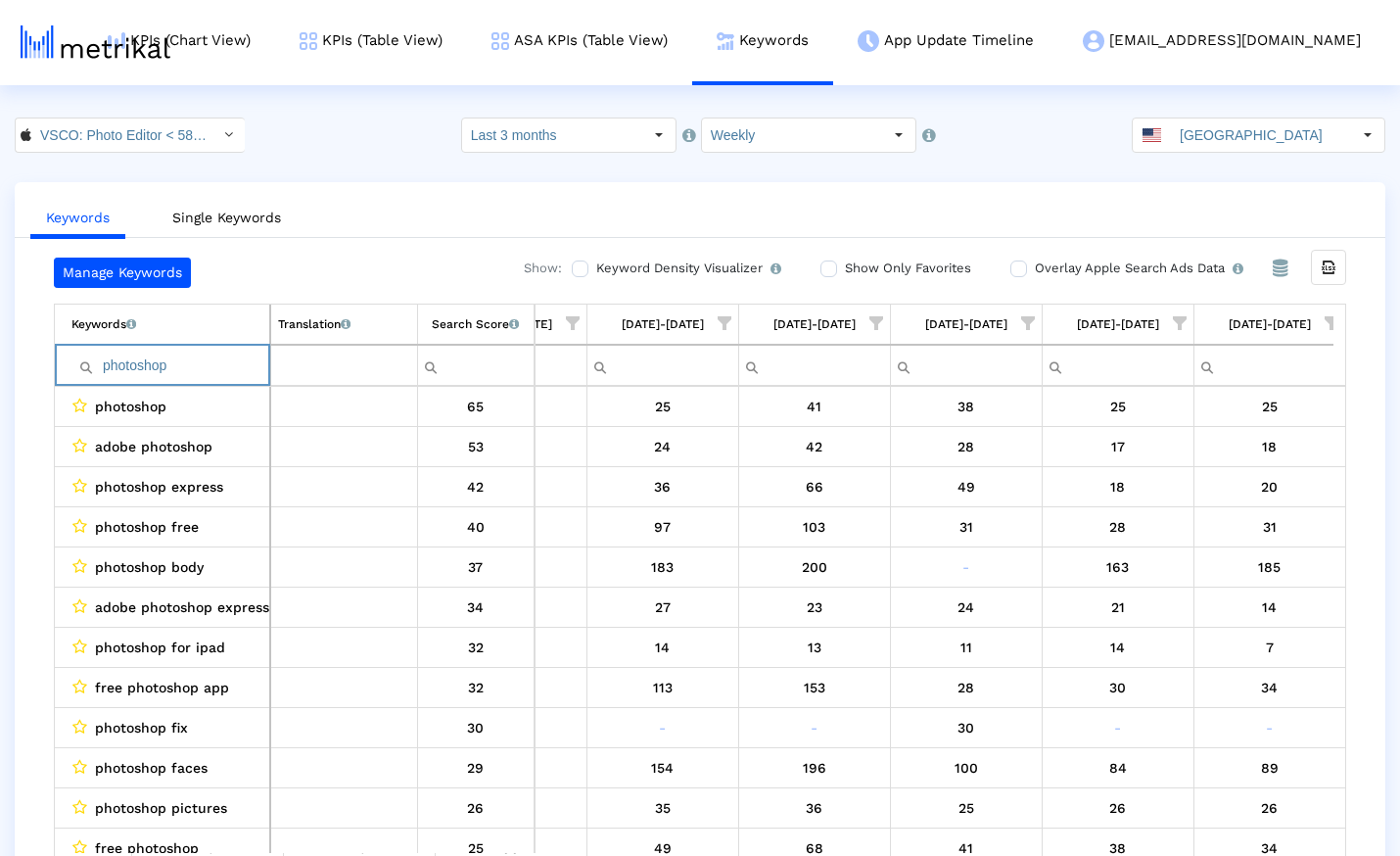 paste on "icture editor" 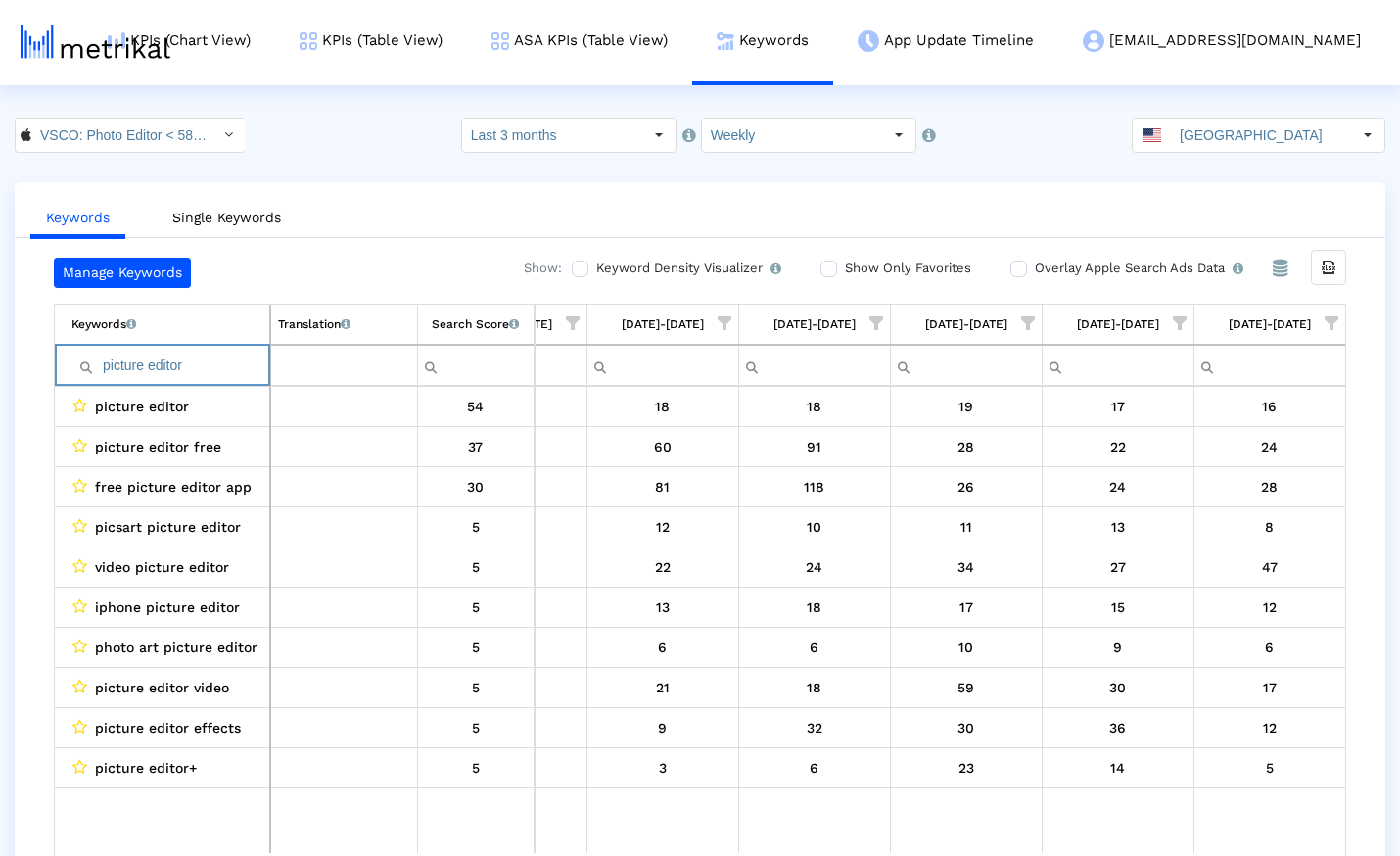 paste on "editing apps" 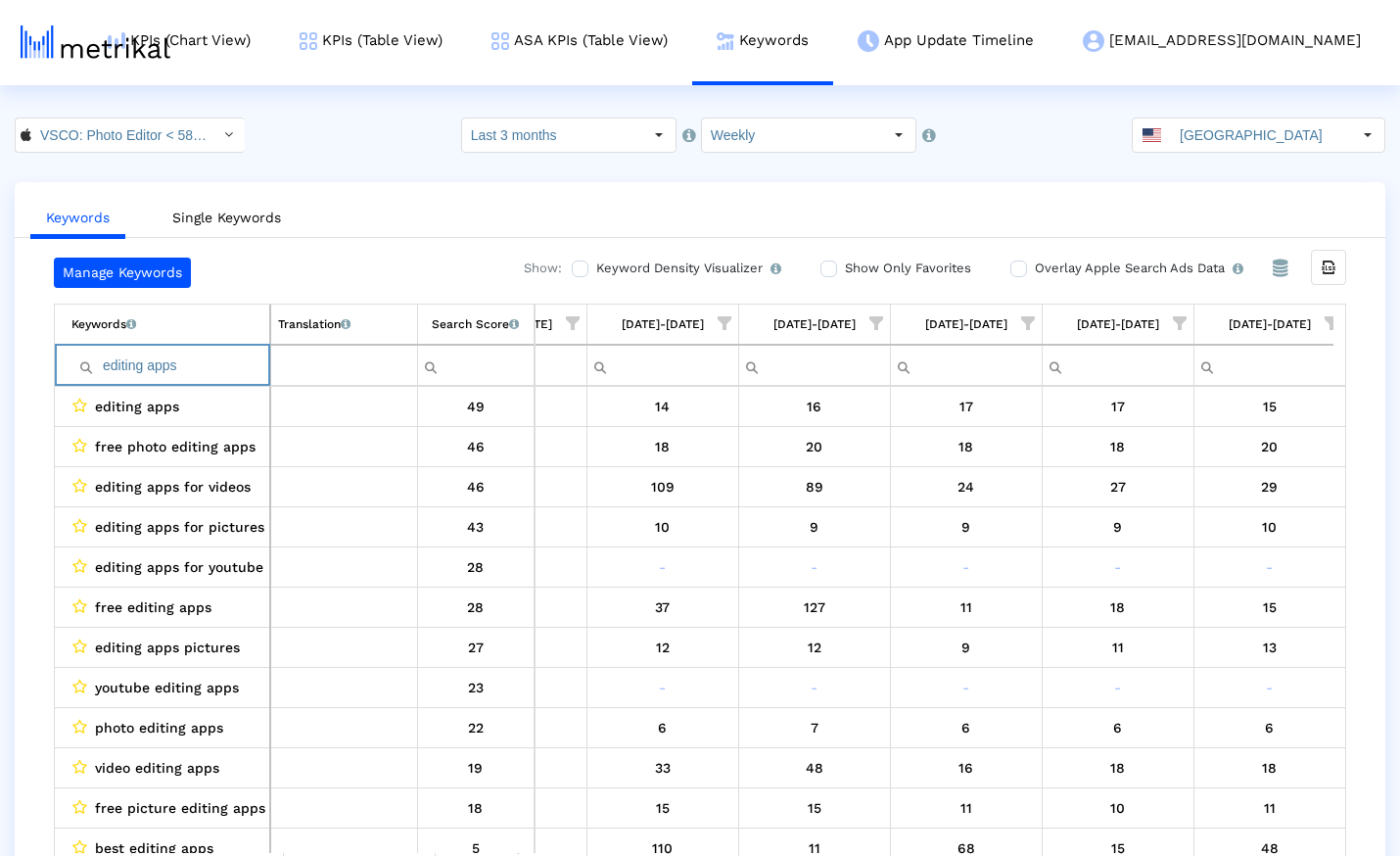paste on "filters for picture" 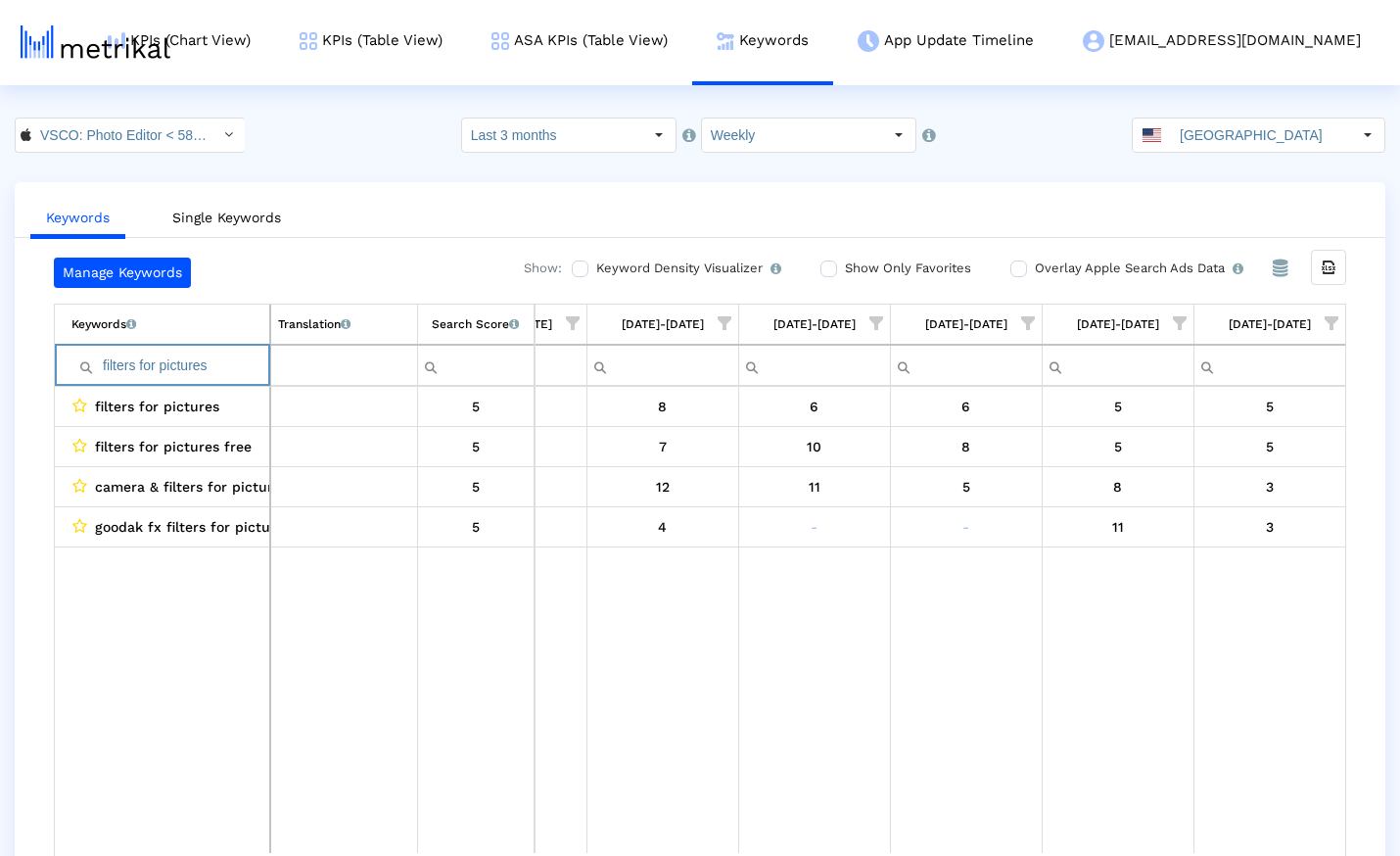 paste on "photo editor free" 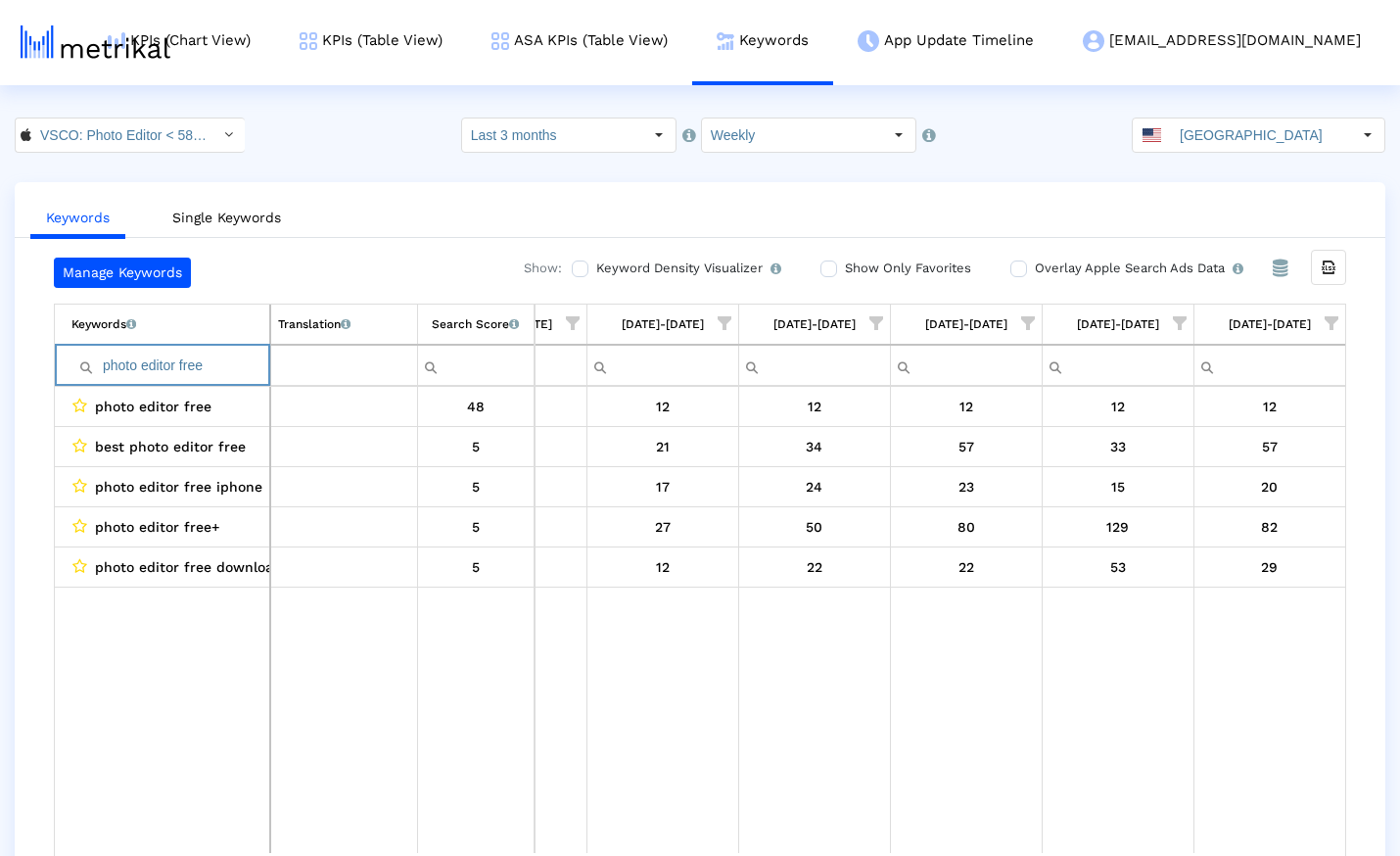 paste on "collage maker" 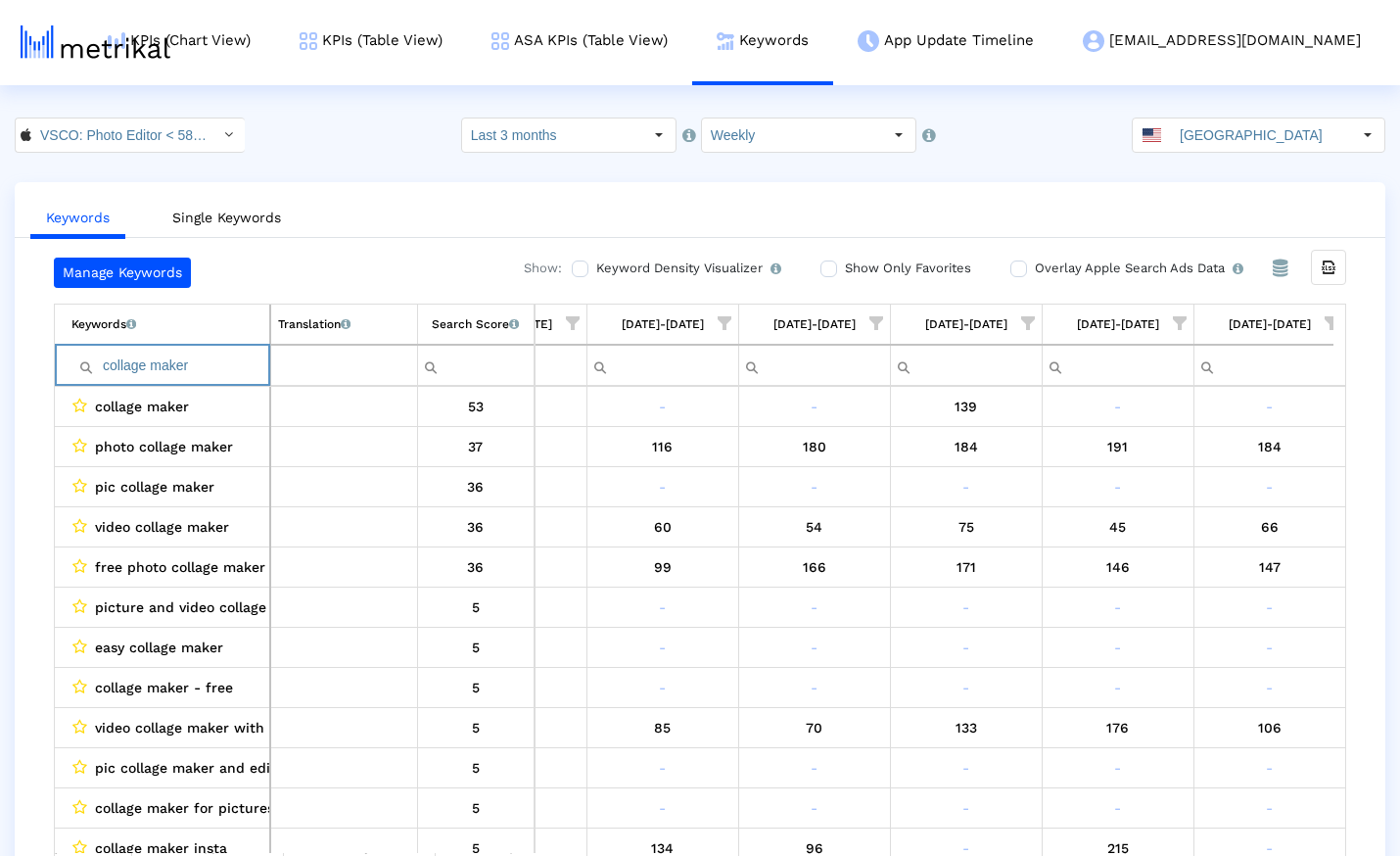 paste on "vintage camera" 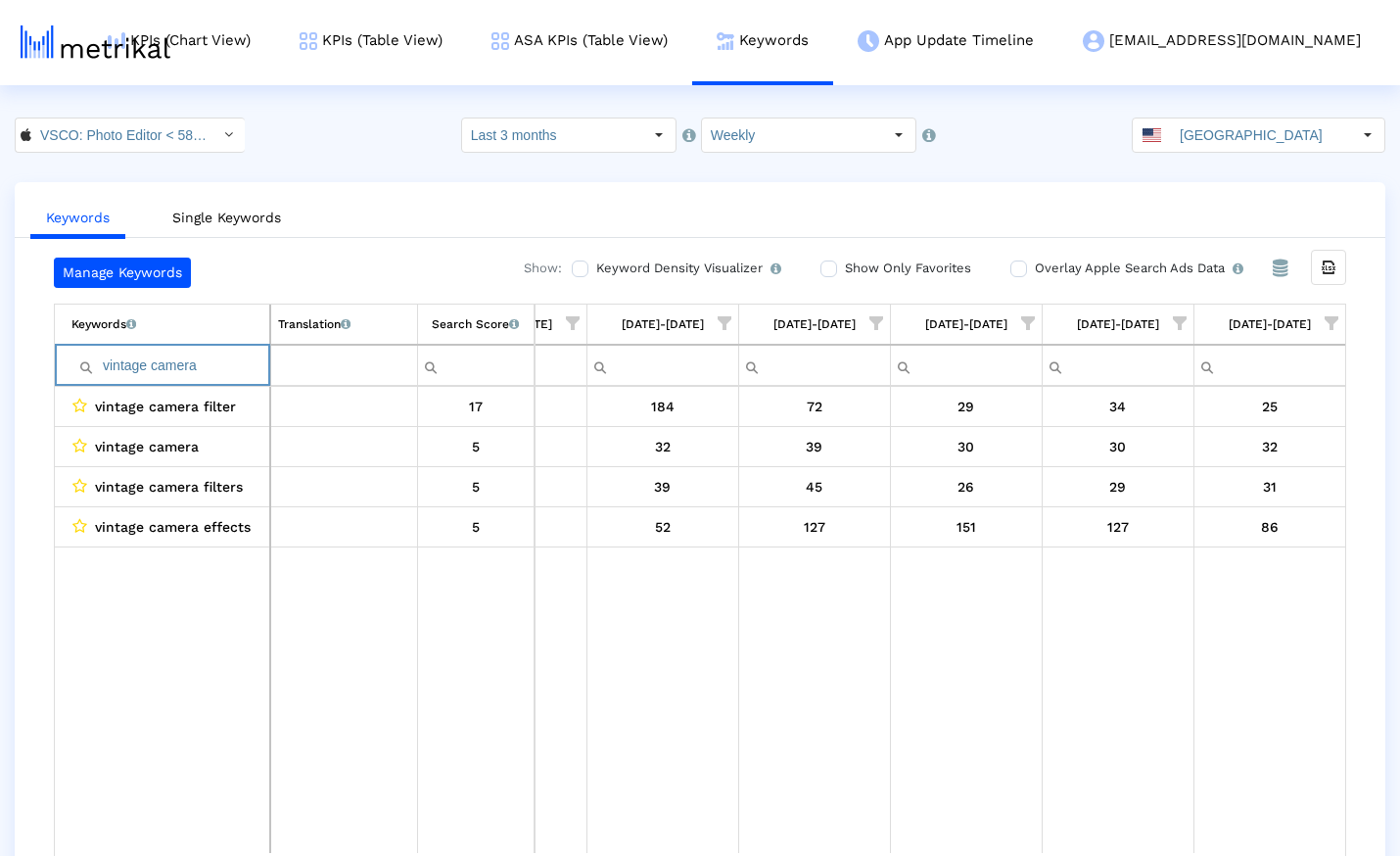 paste on "photo edit" 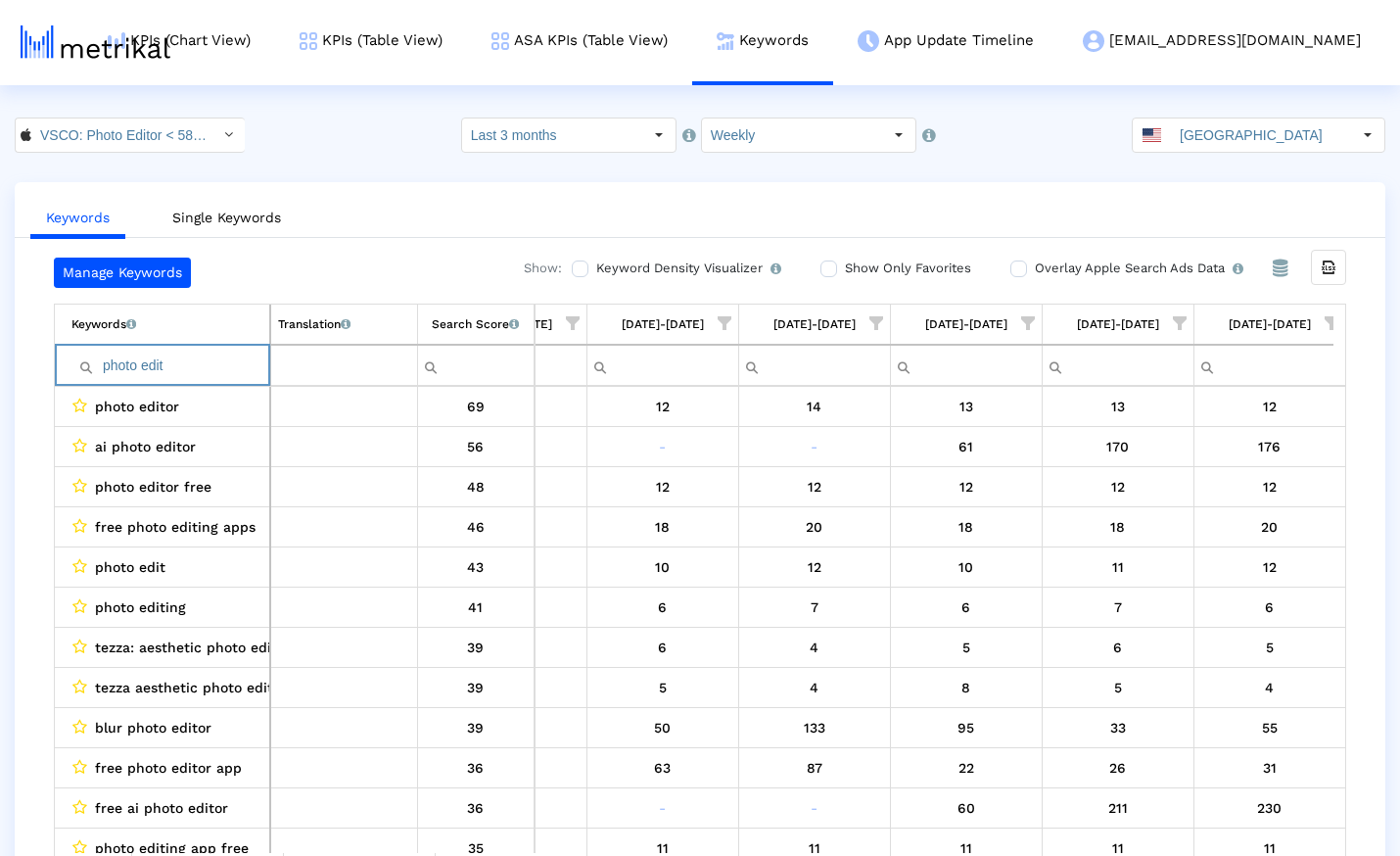 paste on "app" 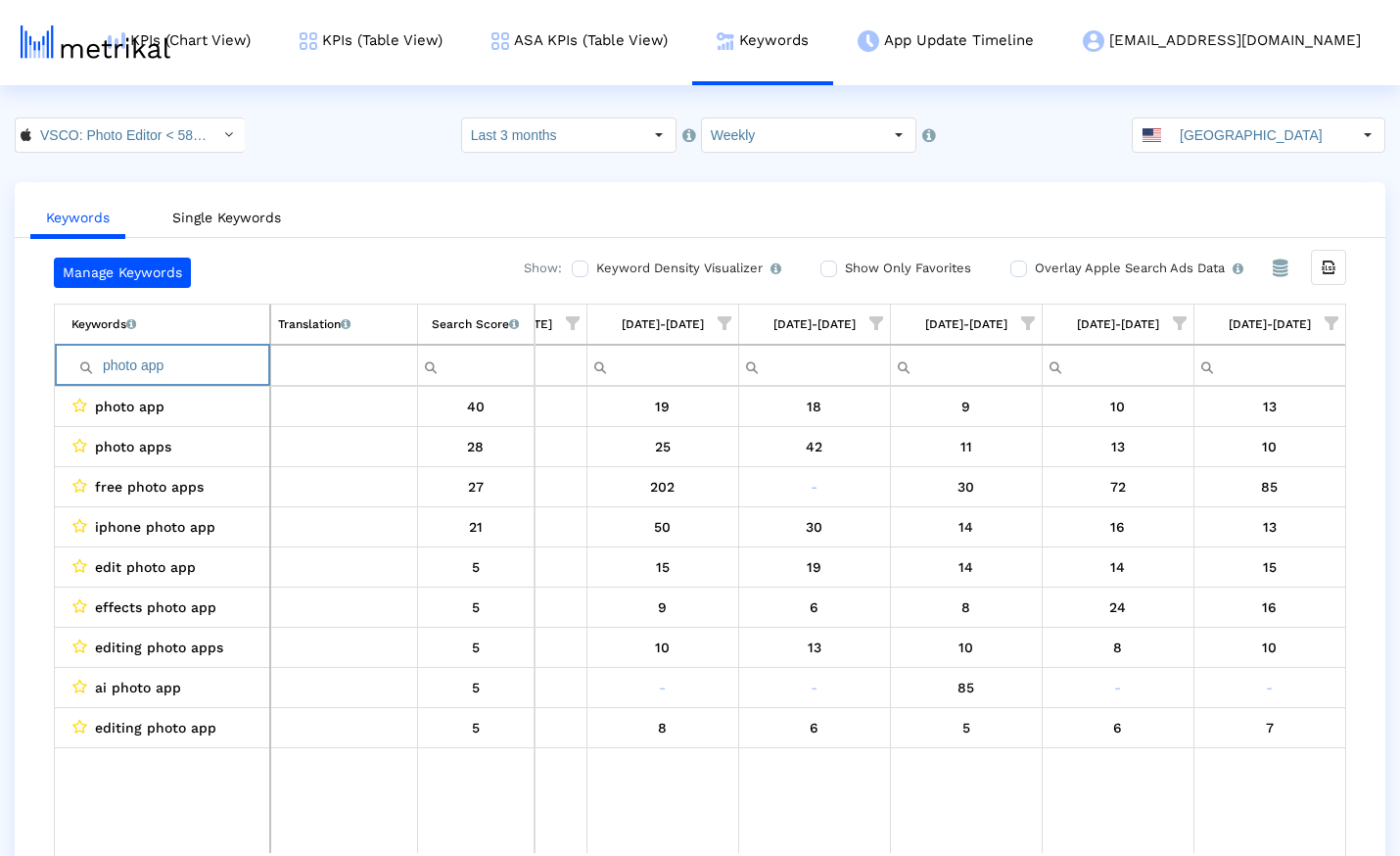 paste on "video editing app free" 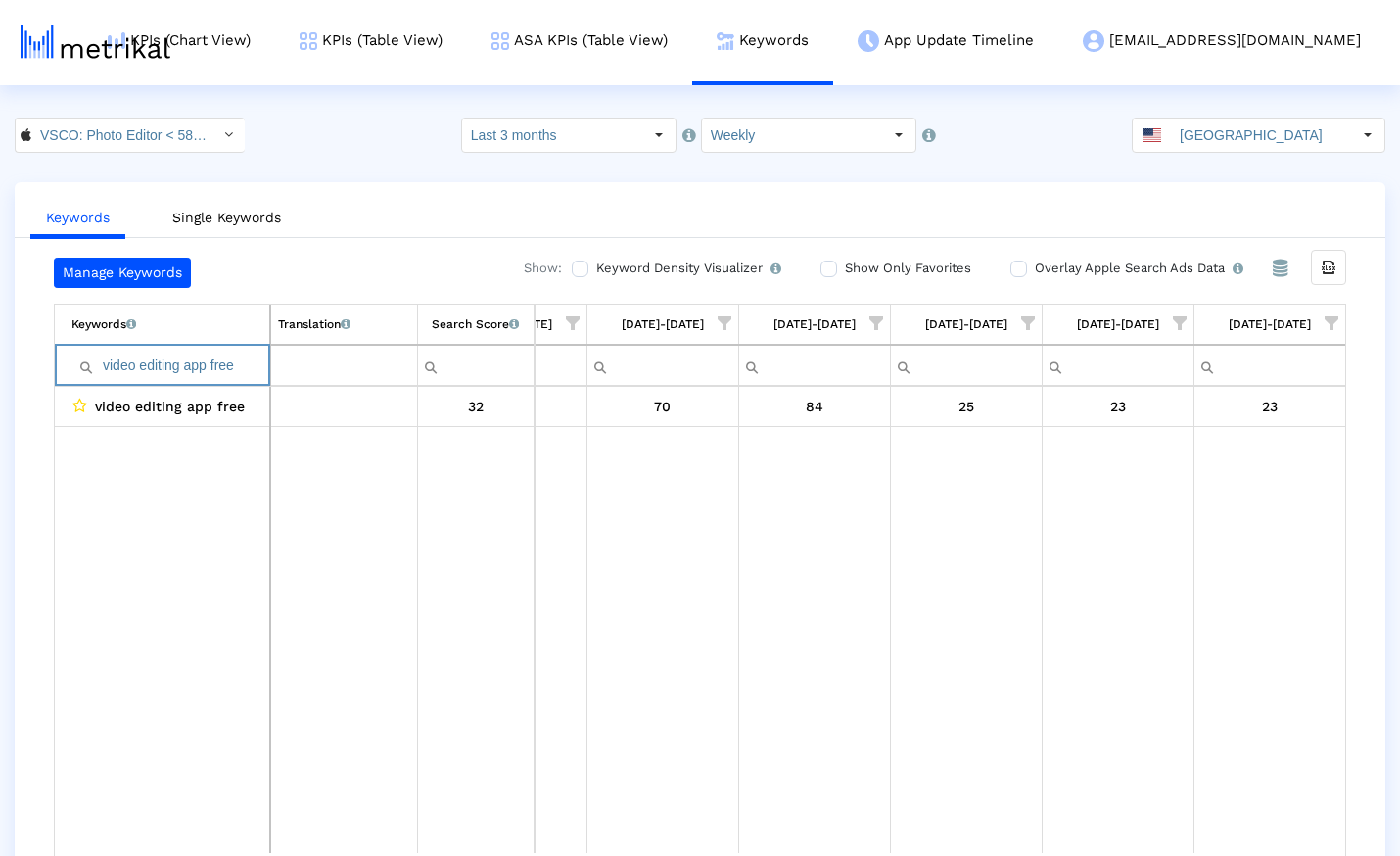 paste on "photo filters" 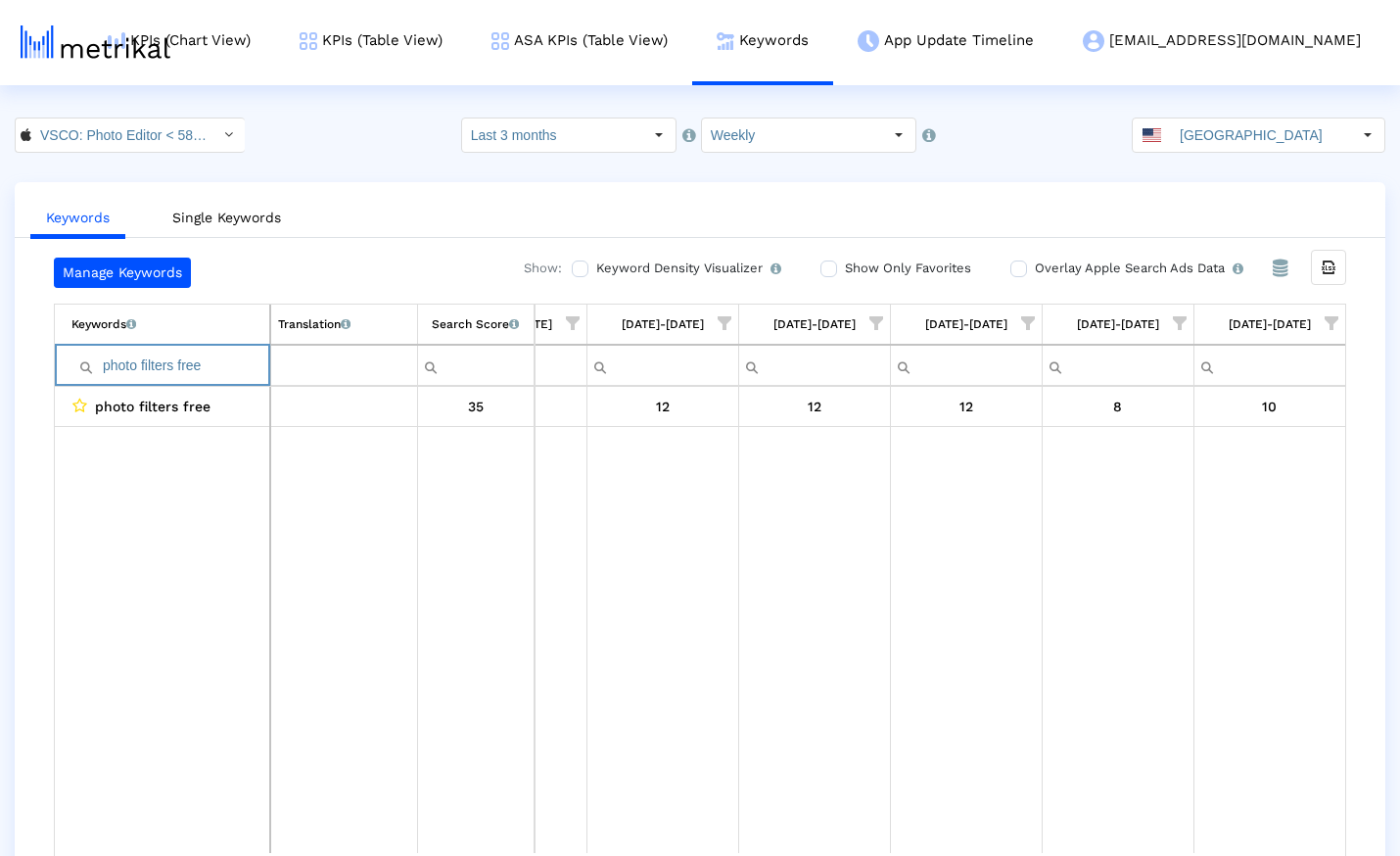 paste 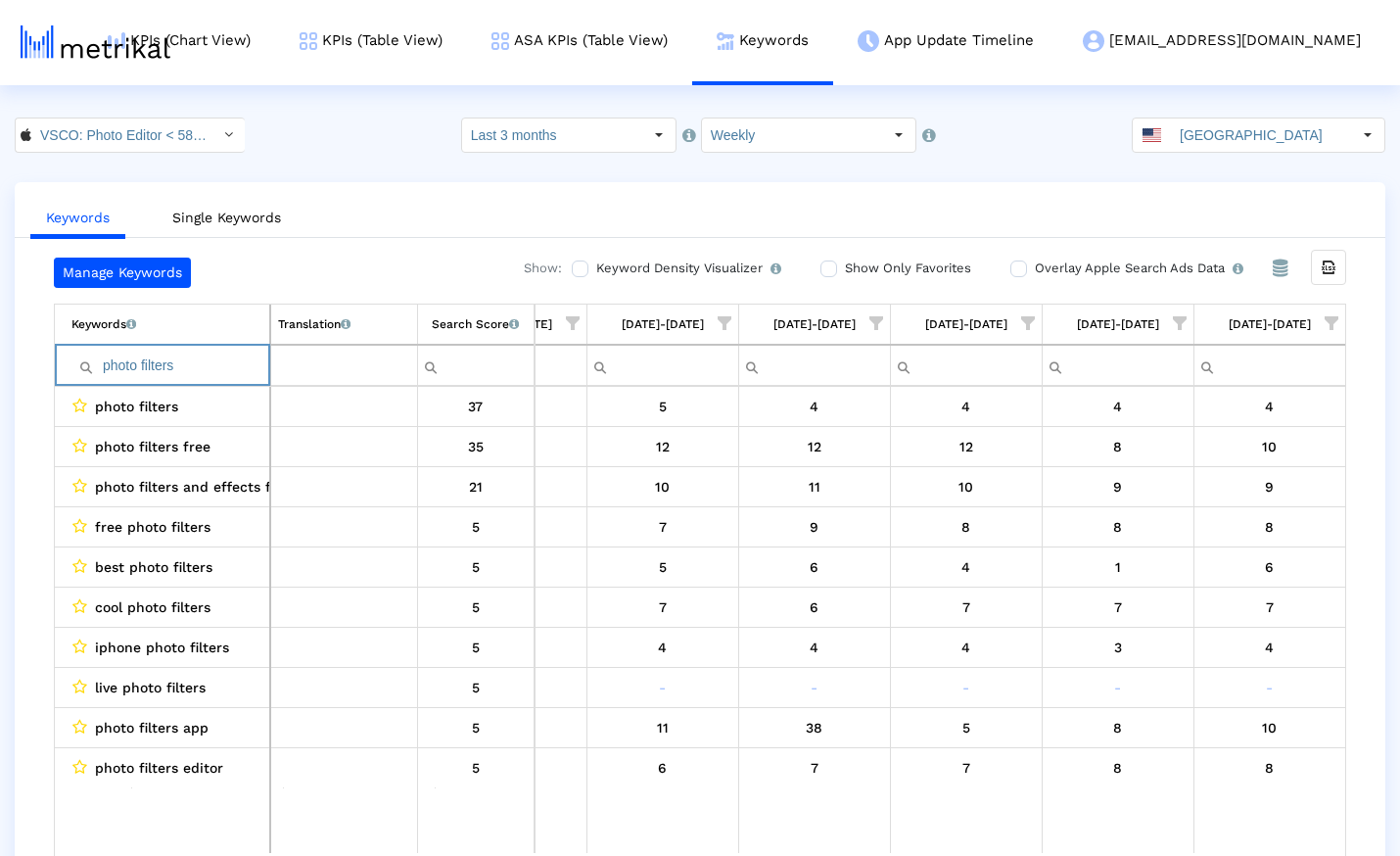 type on "photo filters" 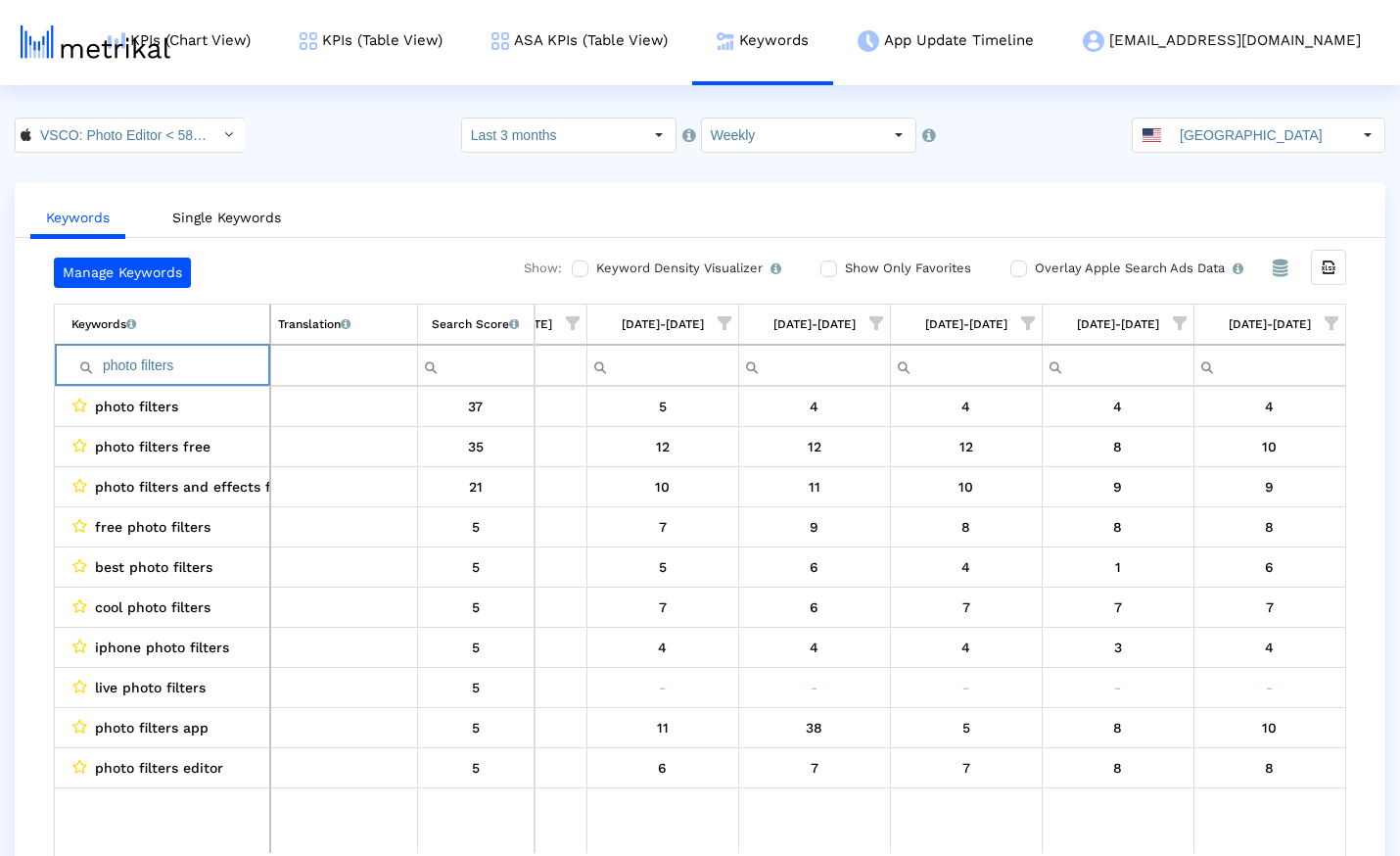 click on "VSCO: Photo Editor < 588013838 >" 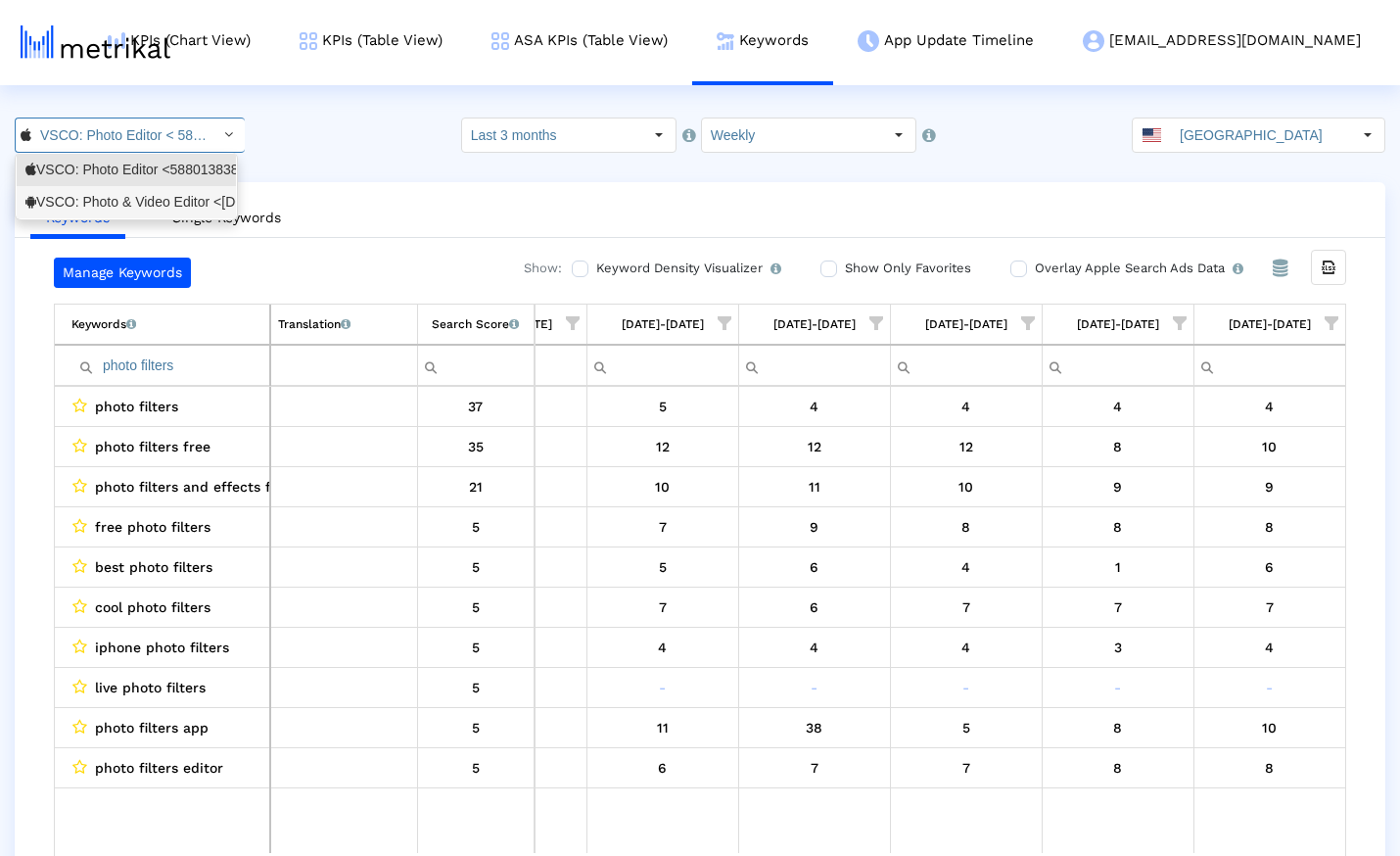 click on "VSCO: Photo & Video Editor <[DOMAIN_NAME]>" at bounding box center [126, 202] 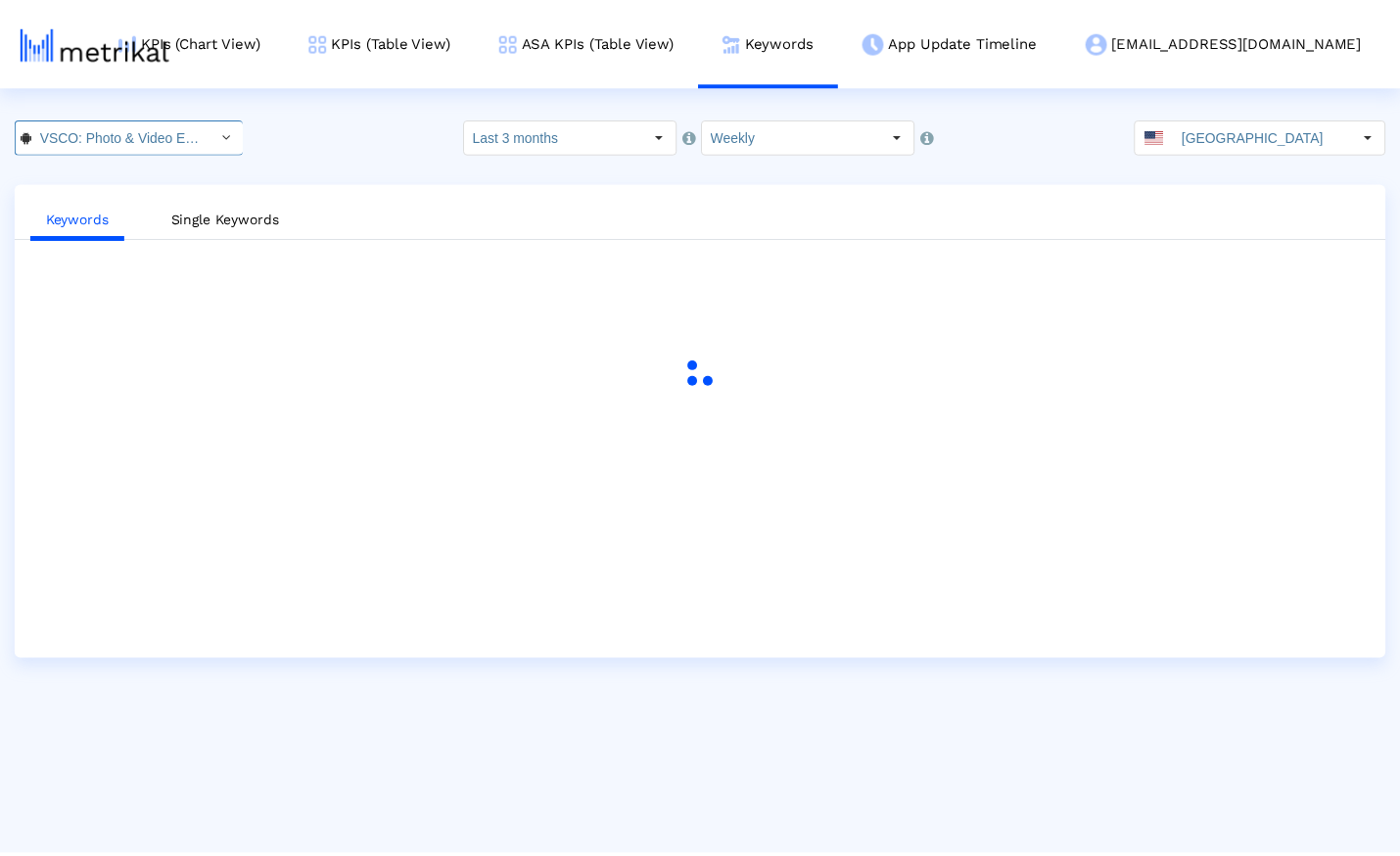 scroll, scrollTop: 0, scrollLeft: 133, axis: horizontal 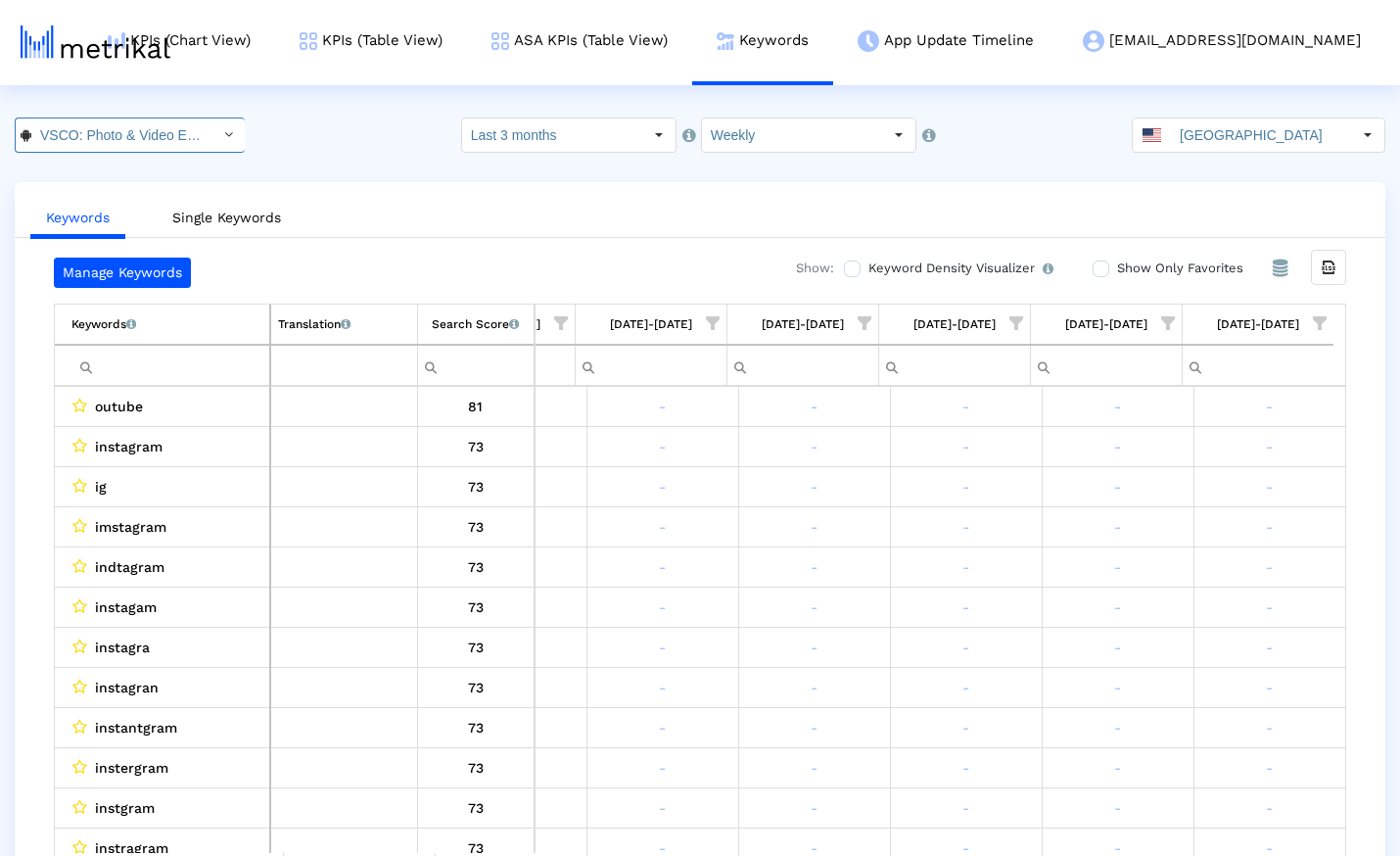 paste on "capcut" 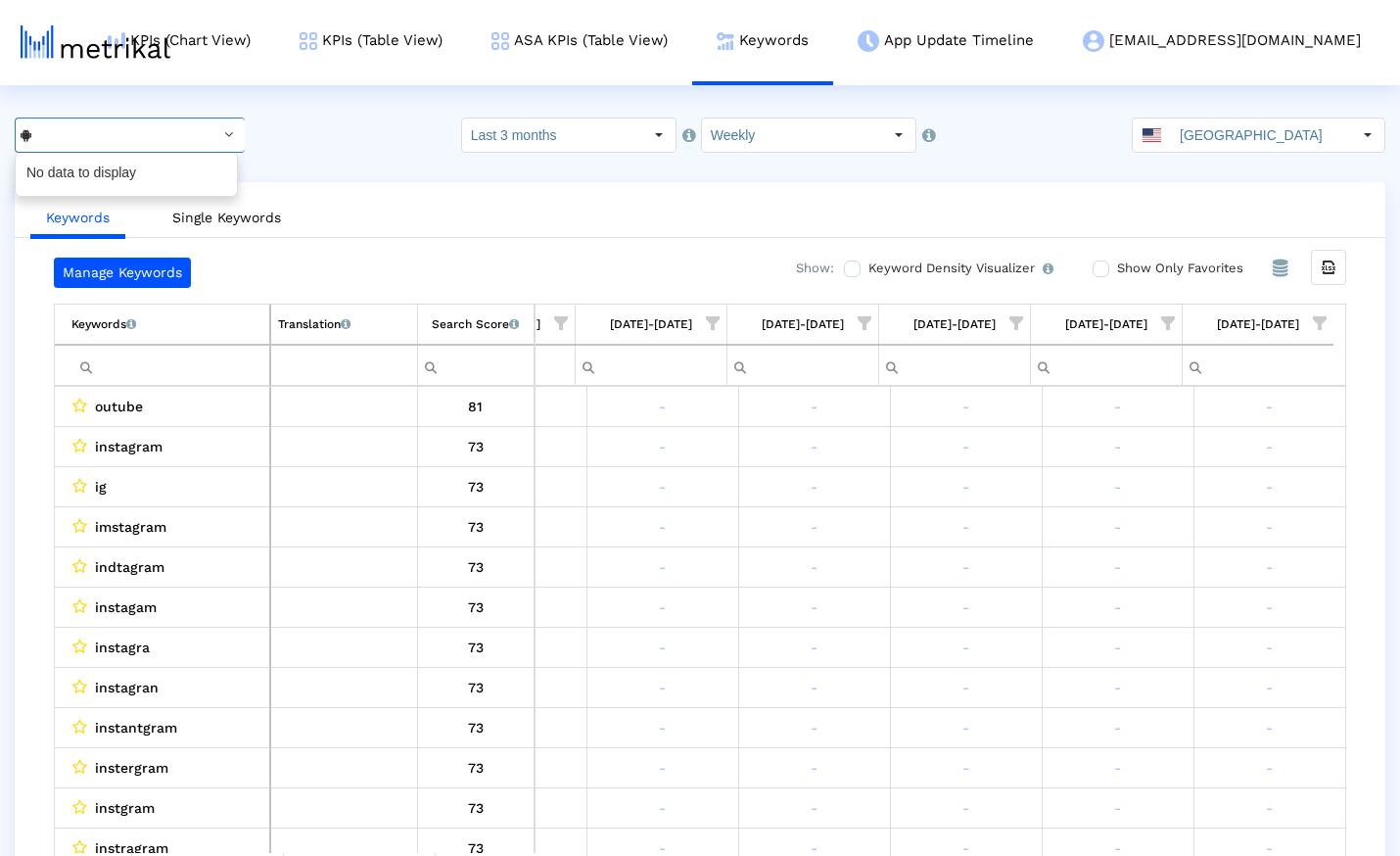 click at bounding box center (170, 365) 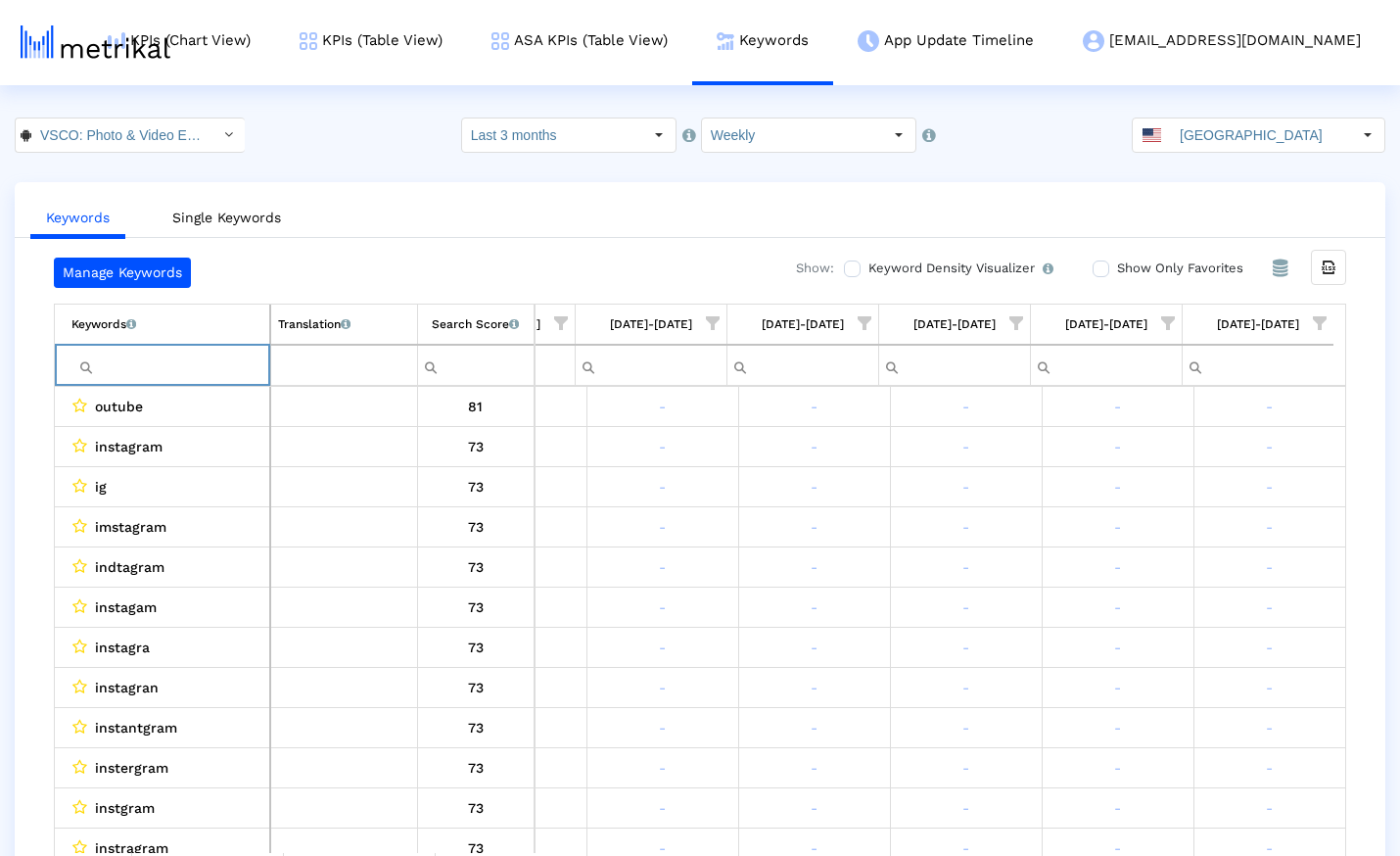 paste on "capcut" 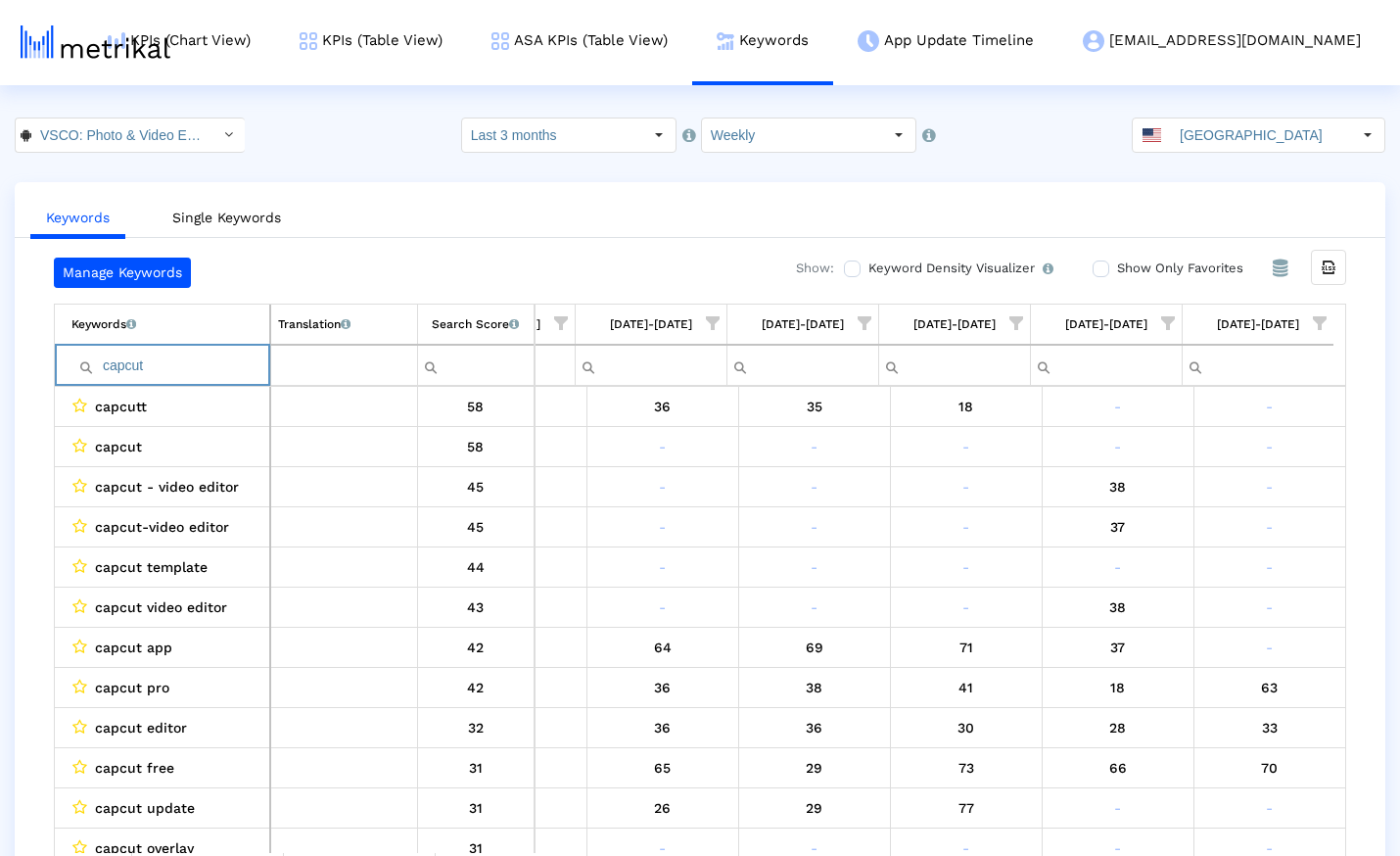 paste on "photoshop" 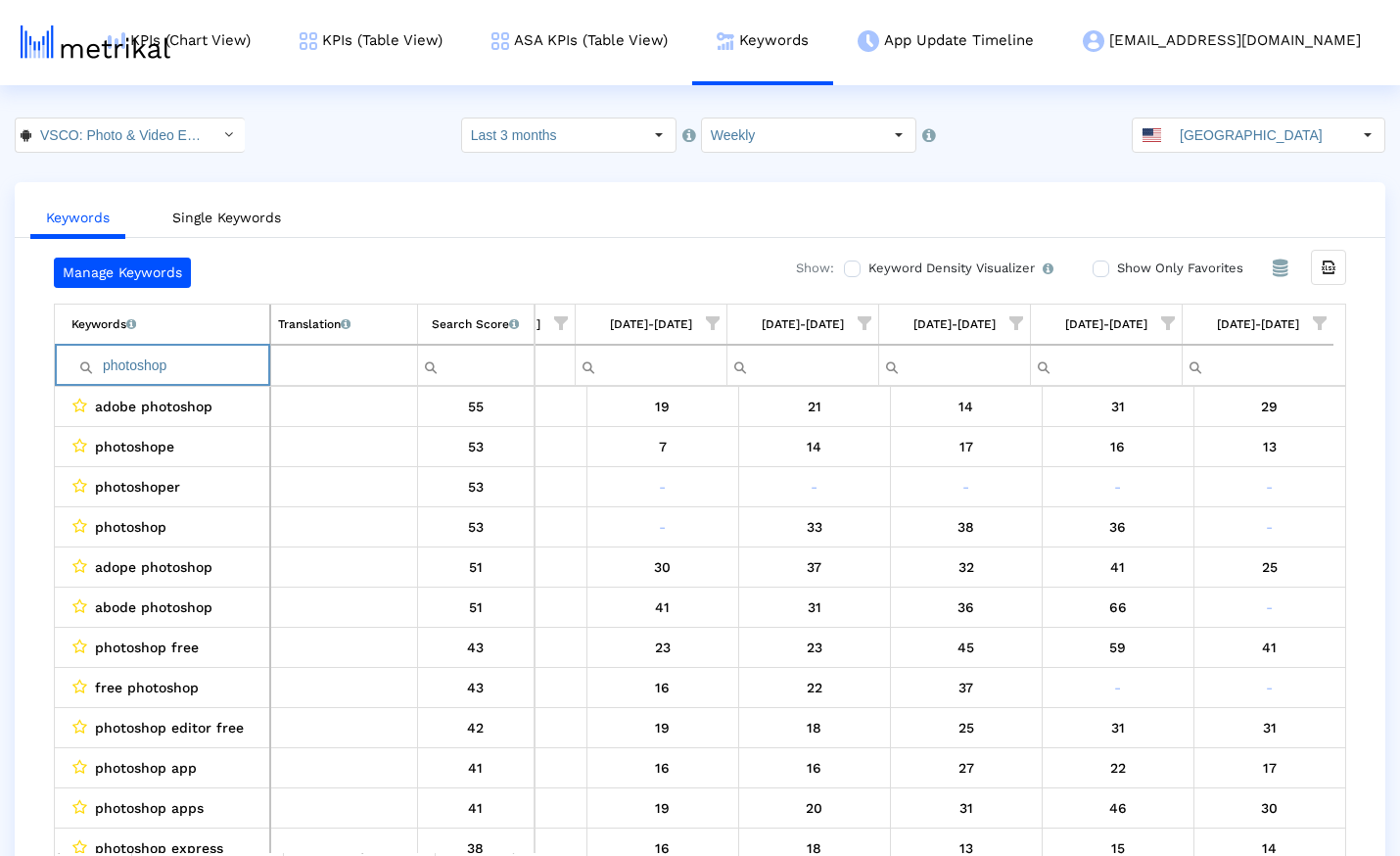 paste on "adobe illustrator" 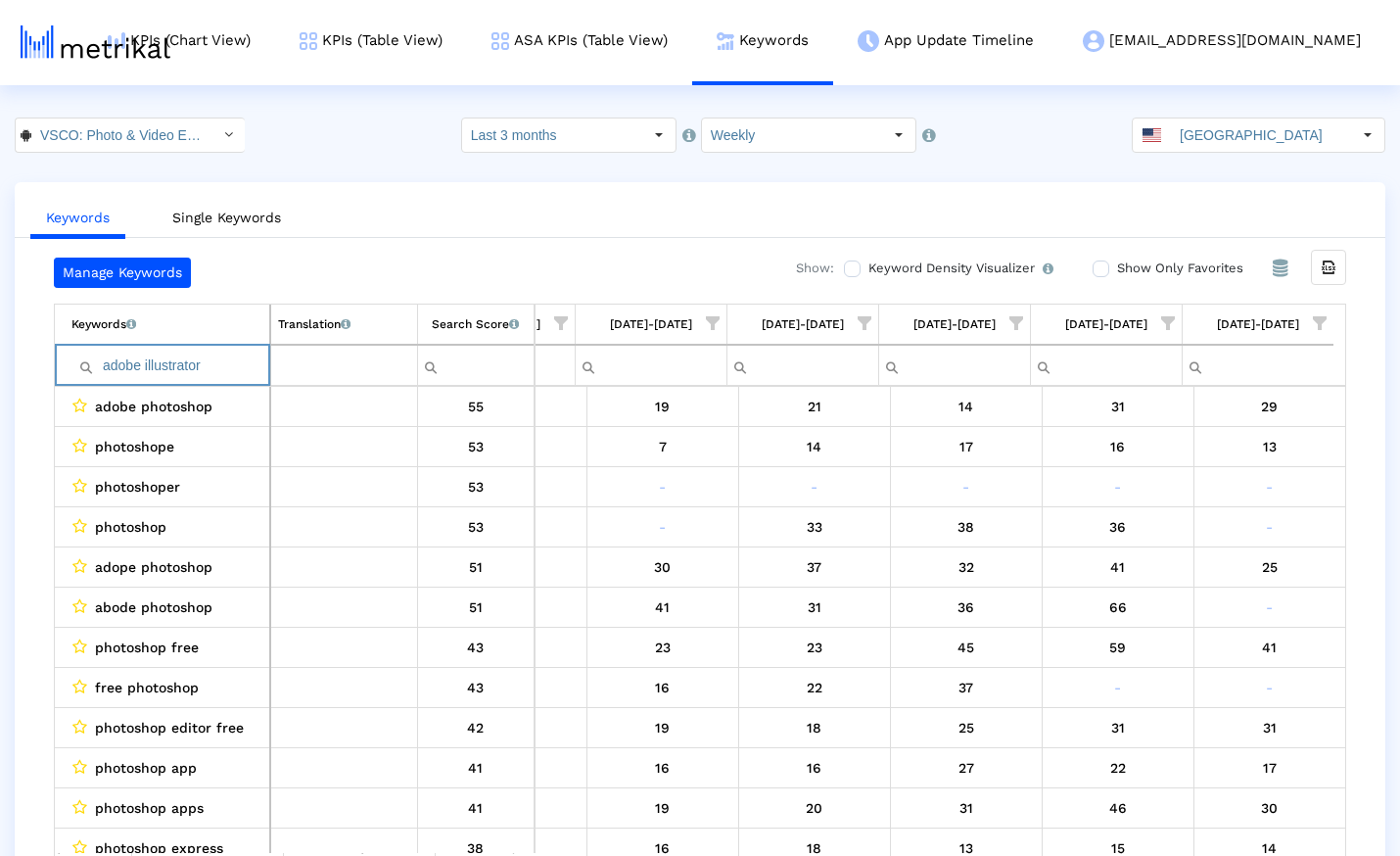 scroll, scrollTop: 0, scrollLeft: 1162, axis: horizontal 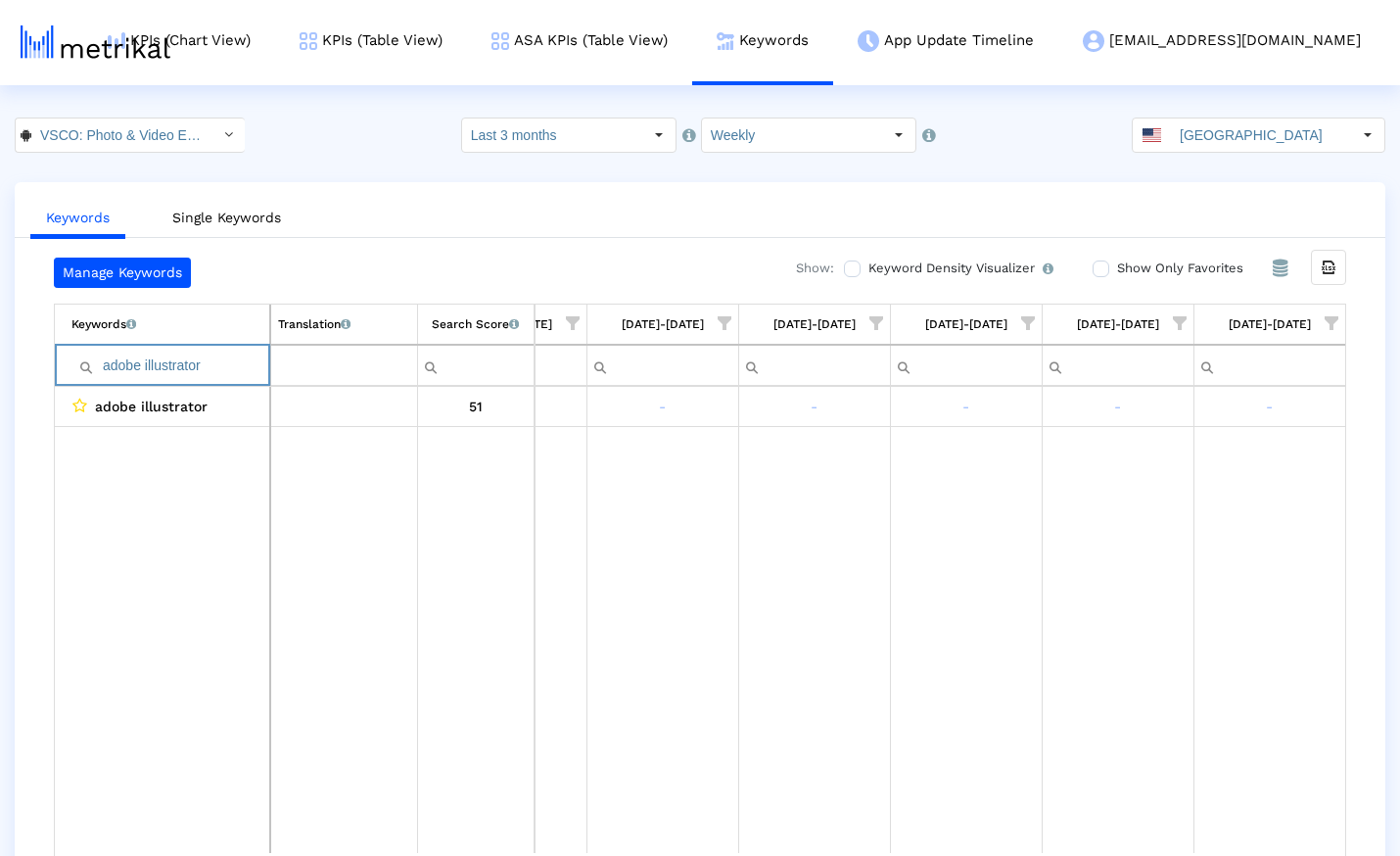 paste on "photo edi" 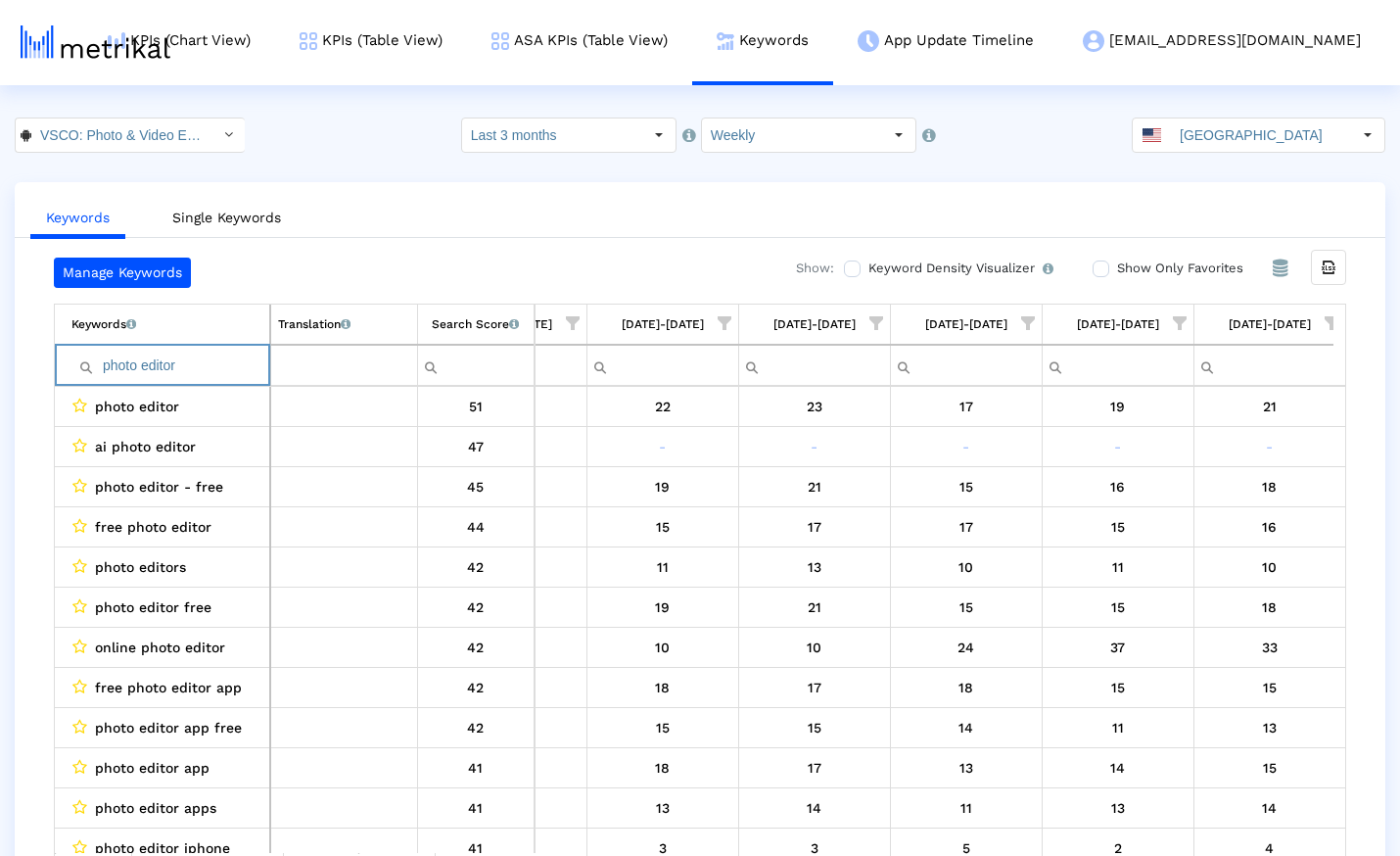 paste on "icsart" 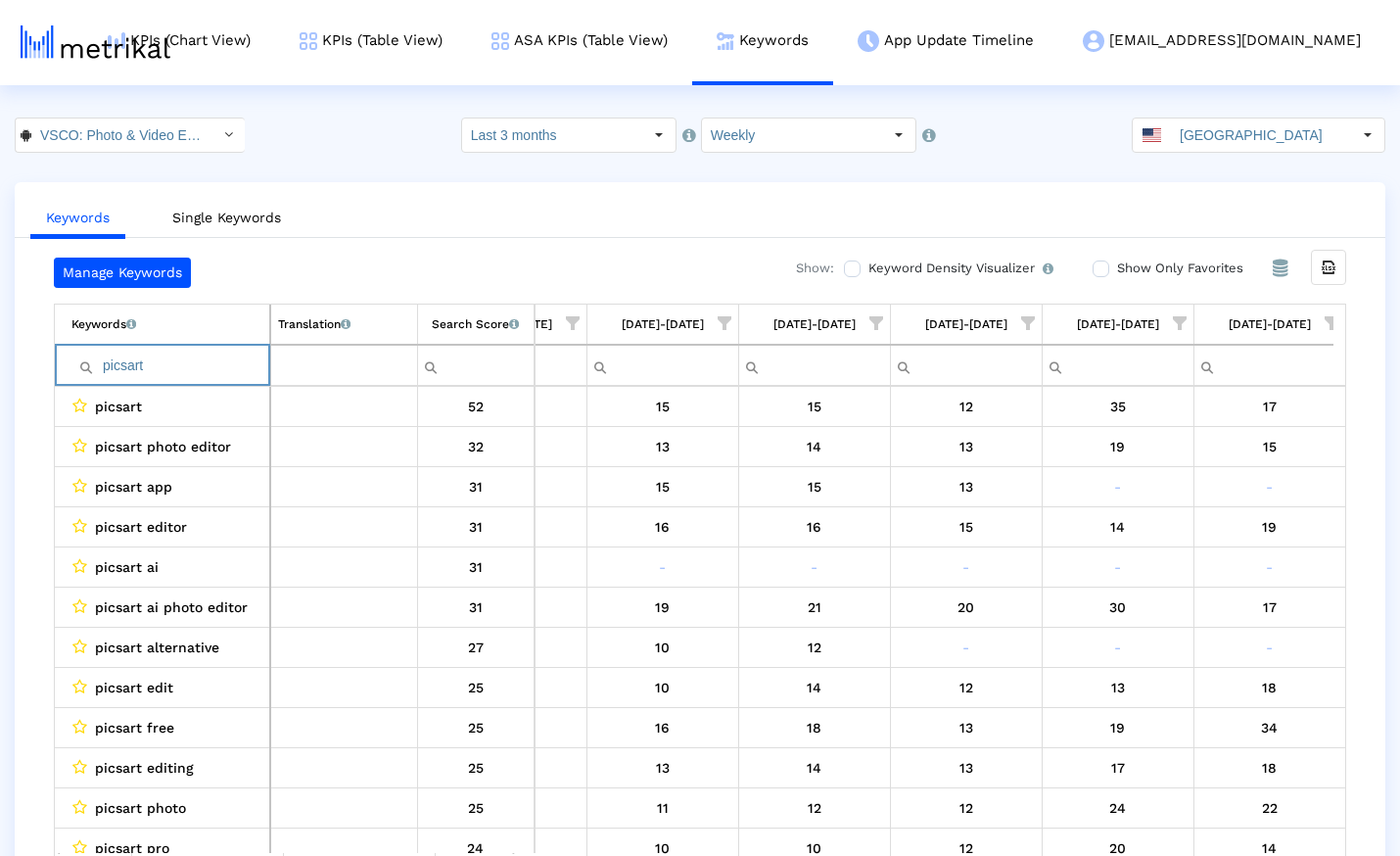 paste on "hoto edited" 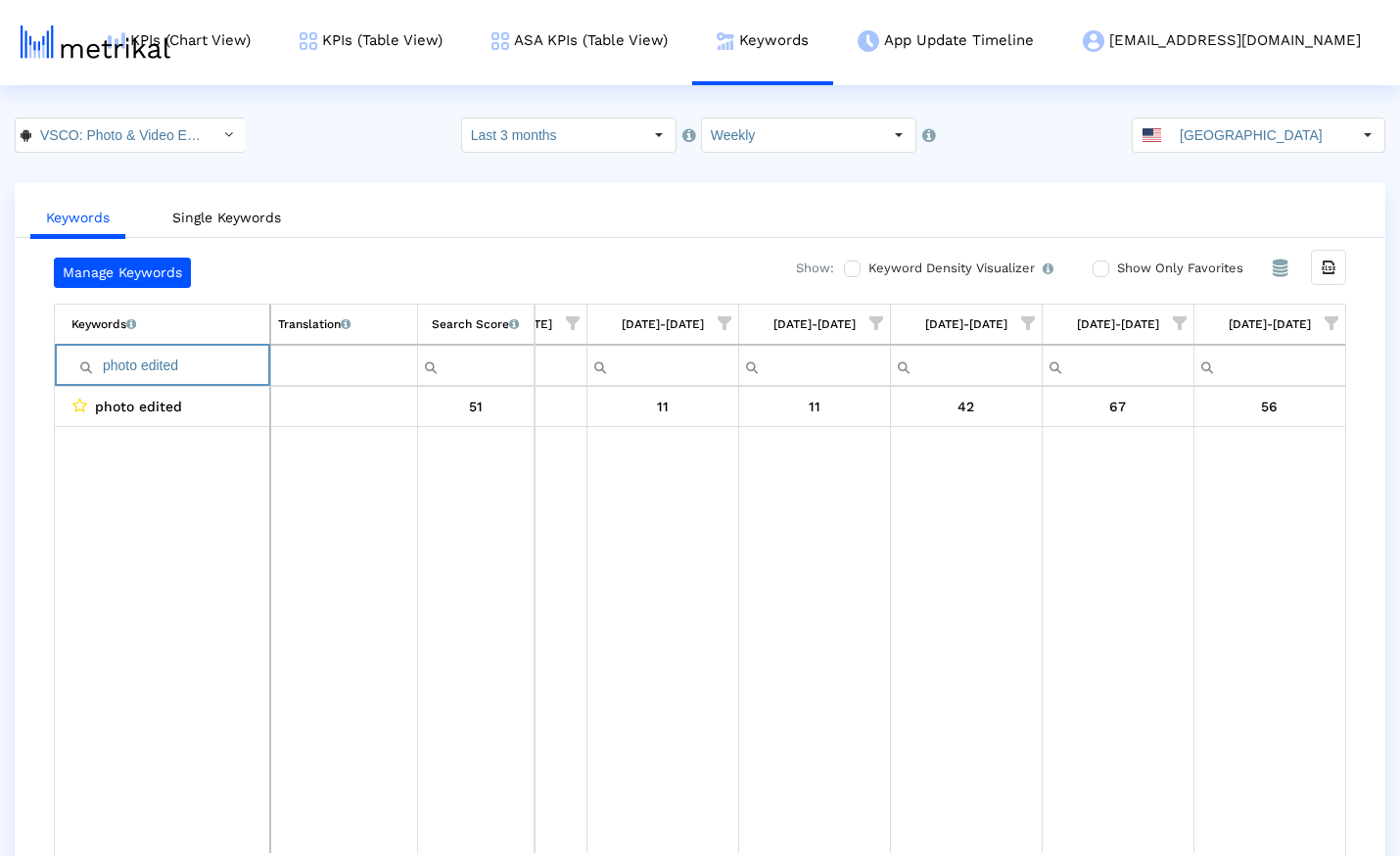 paste on "editor for photo" 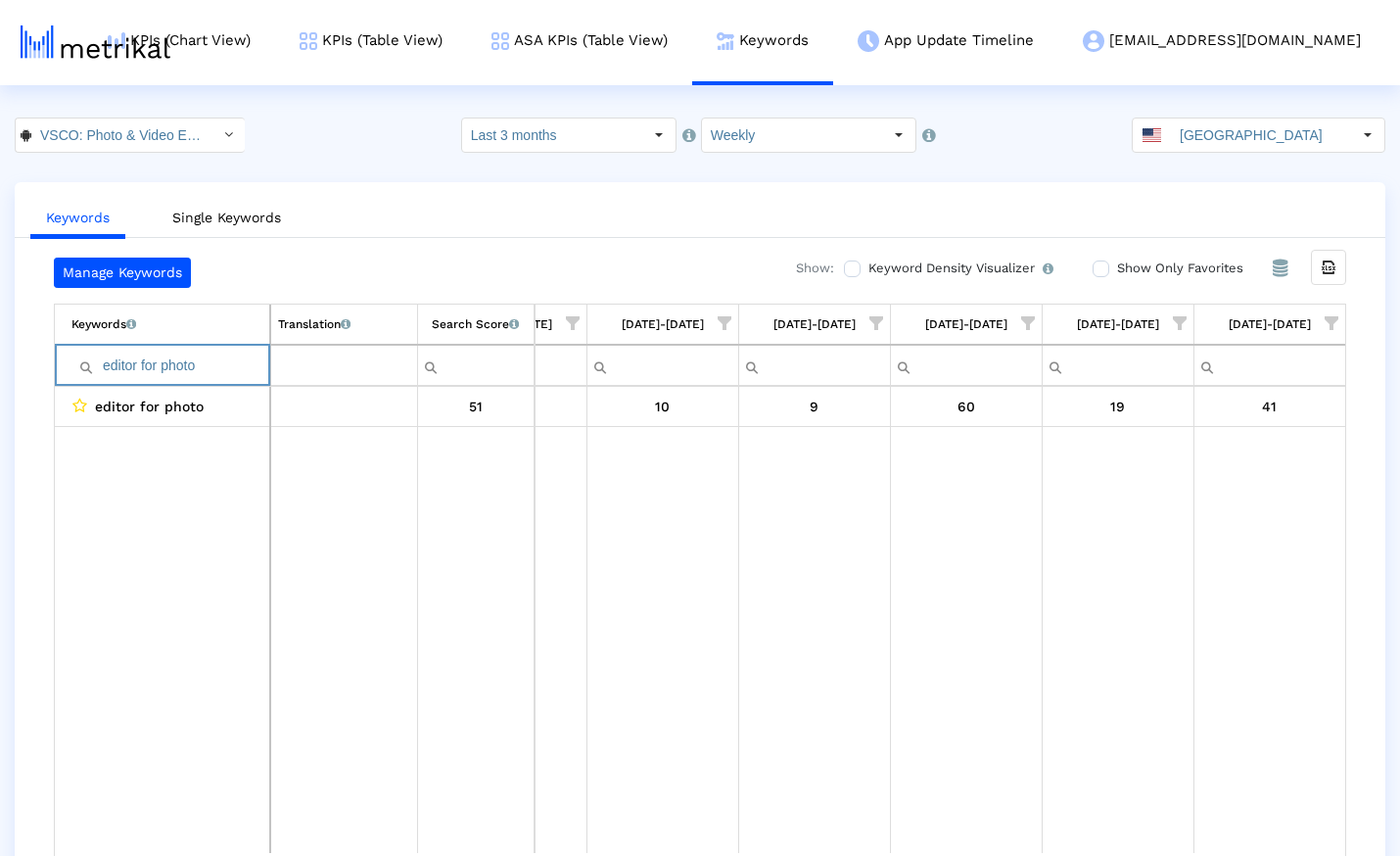 paste on "video editor" 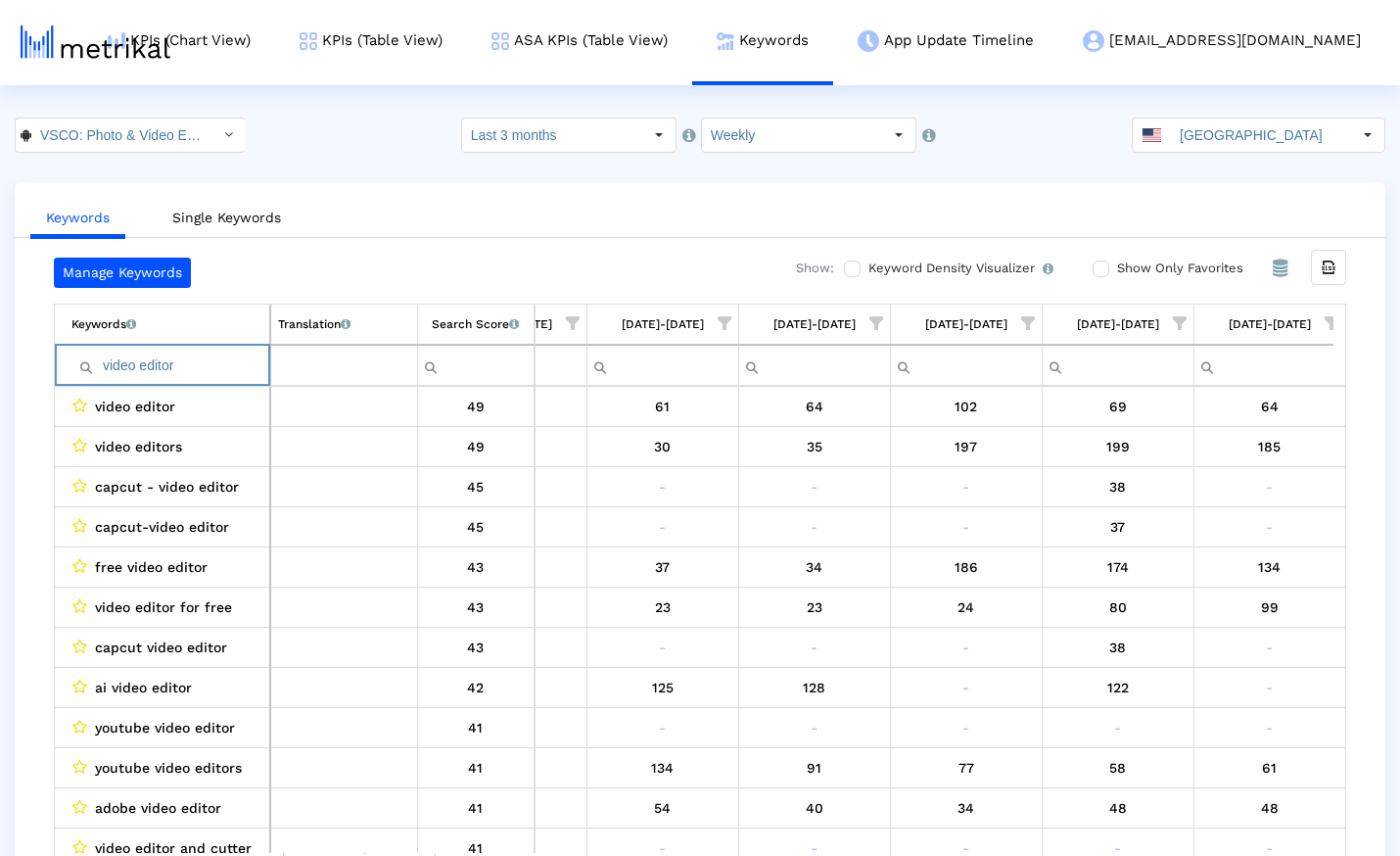 paste on "photoshop free" 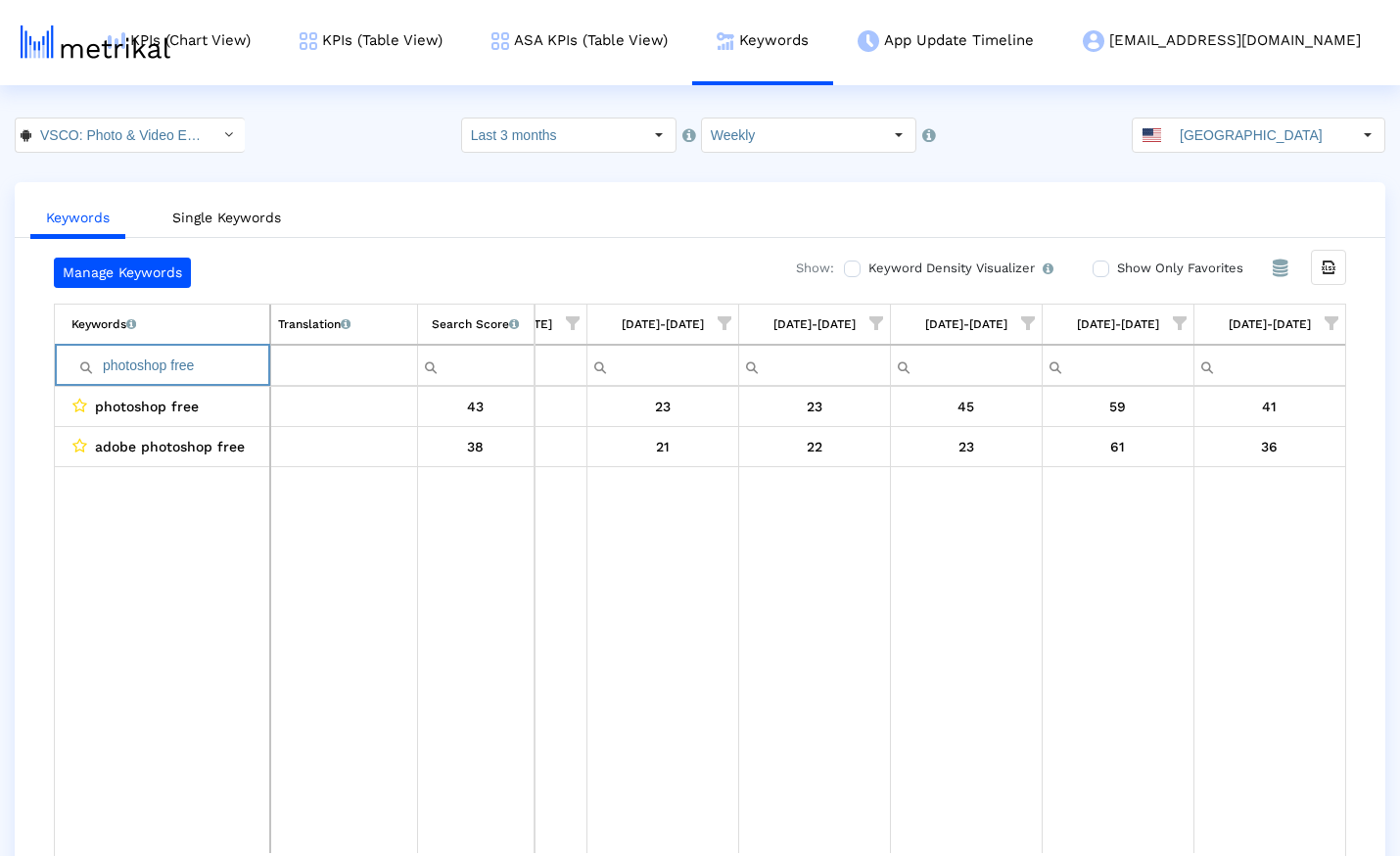 paste on "35mm film" 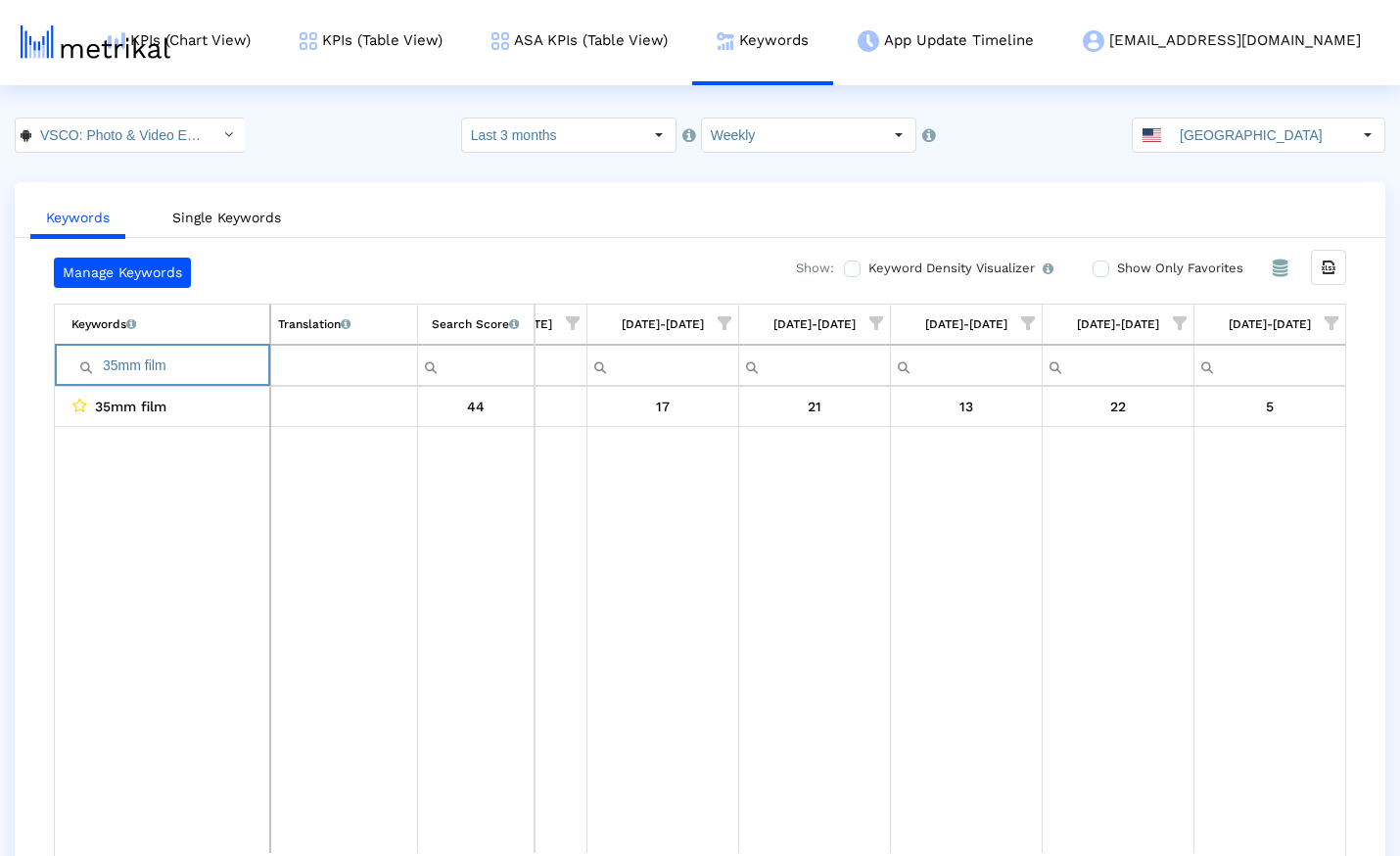 paste on "images editor" 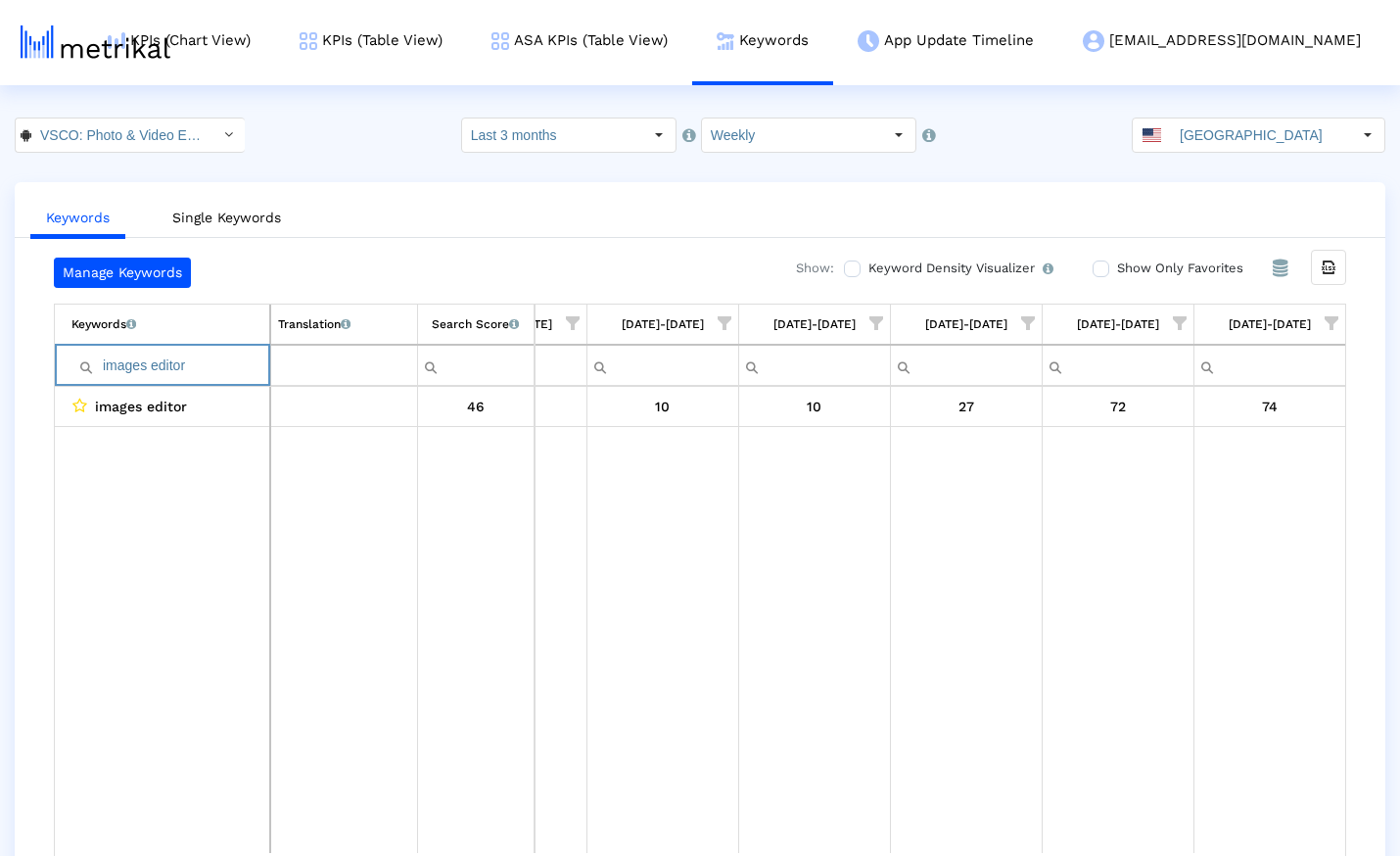 paste on "edit pictures free" 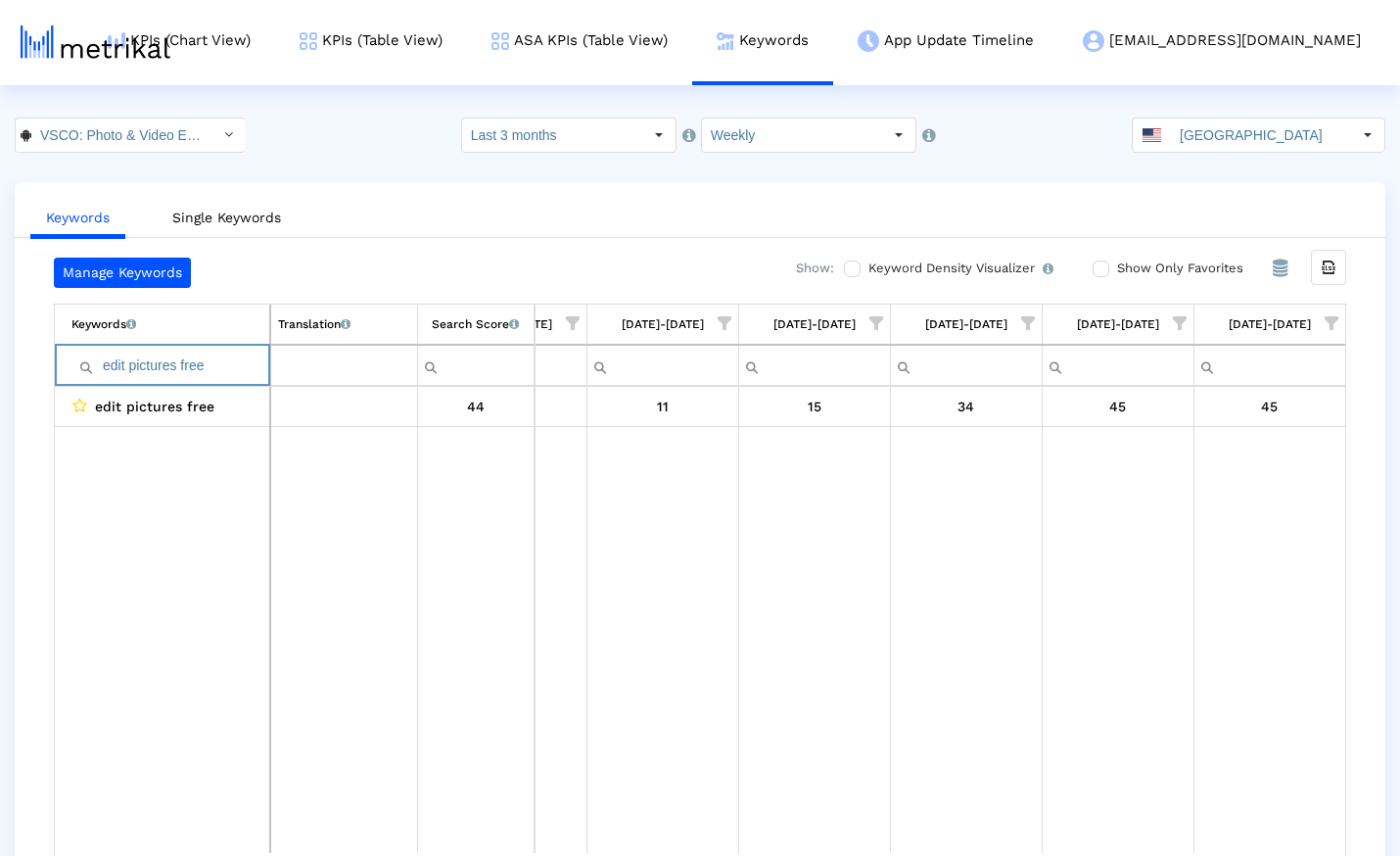paste on "camera app" 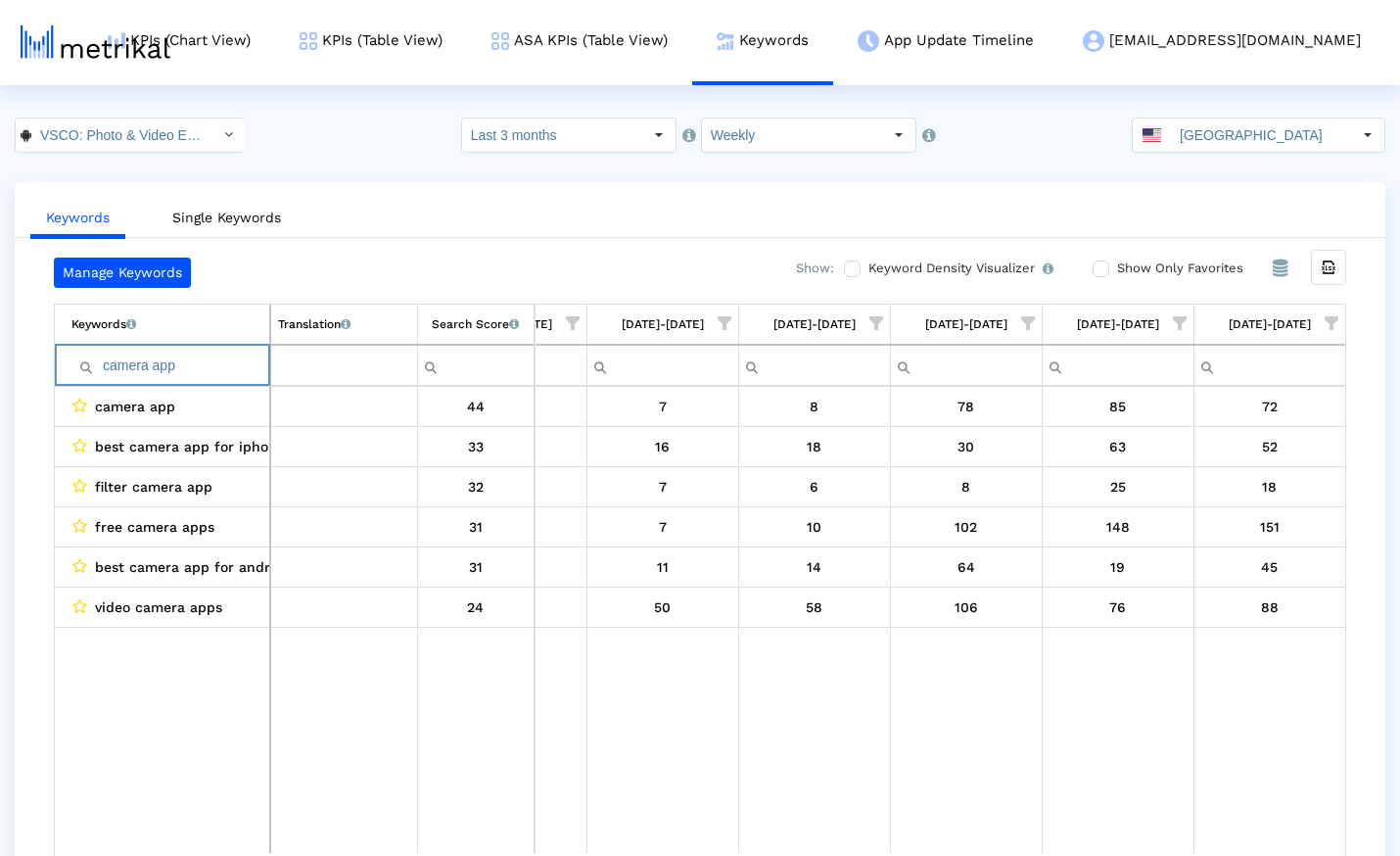 paste on "adobe lightroom" 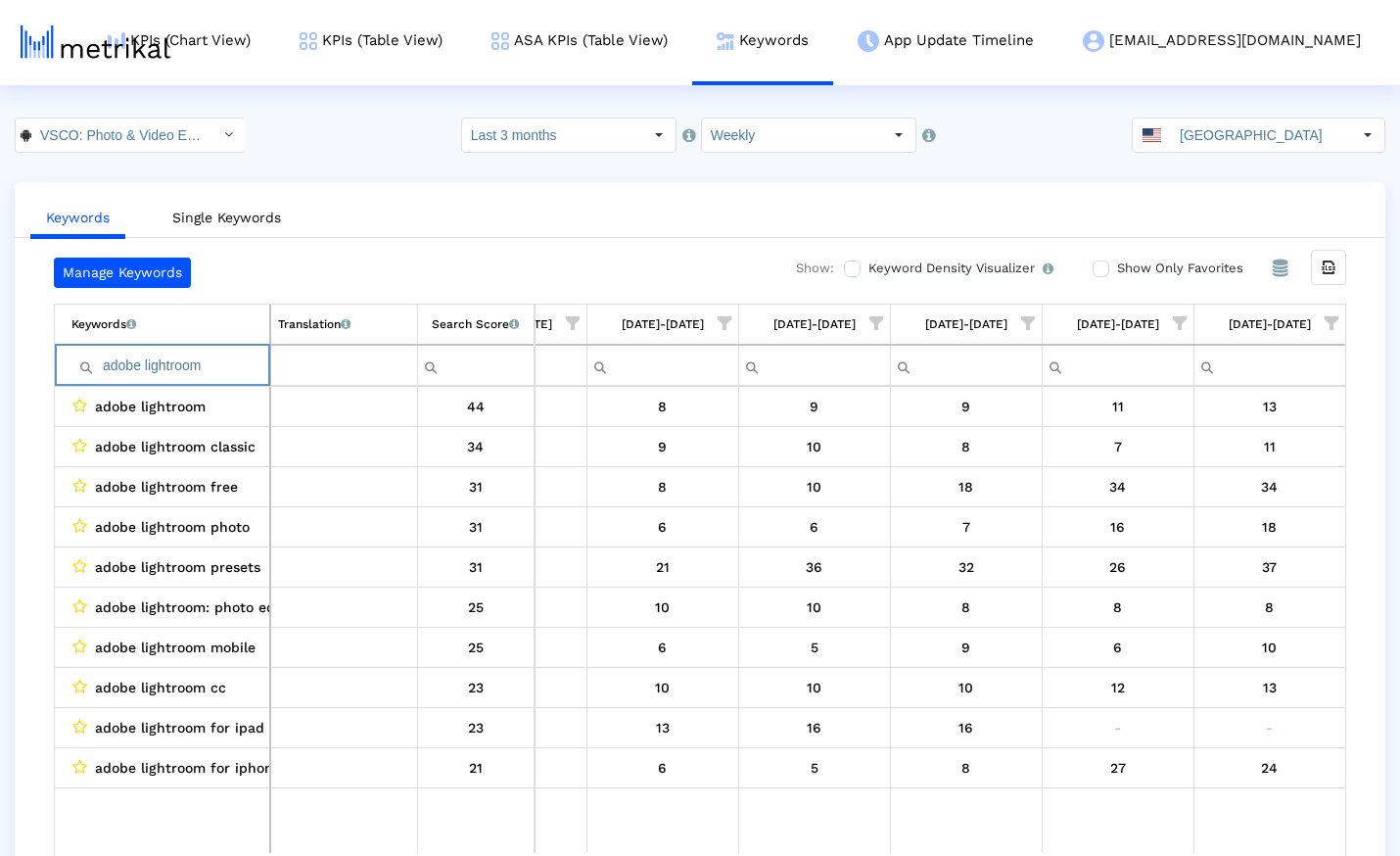 paste on "edits for pictures" 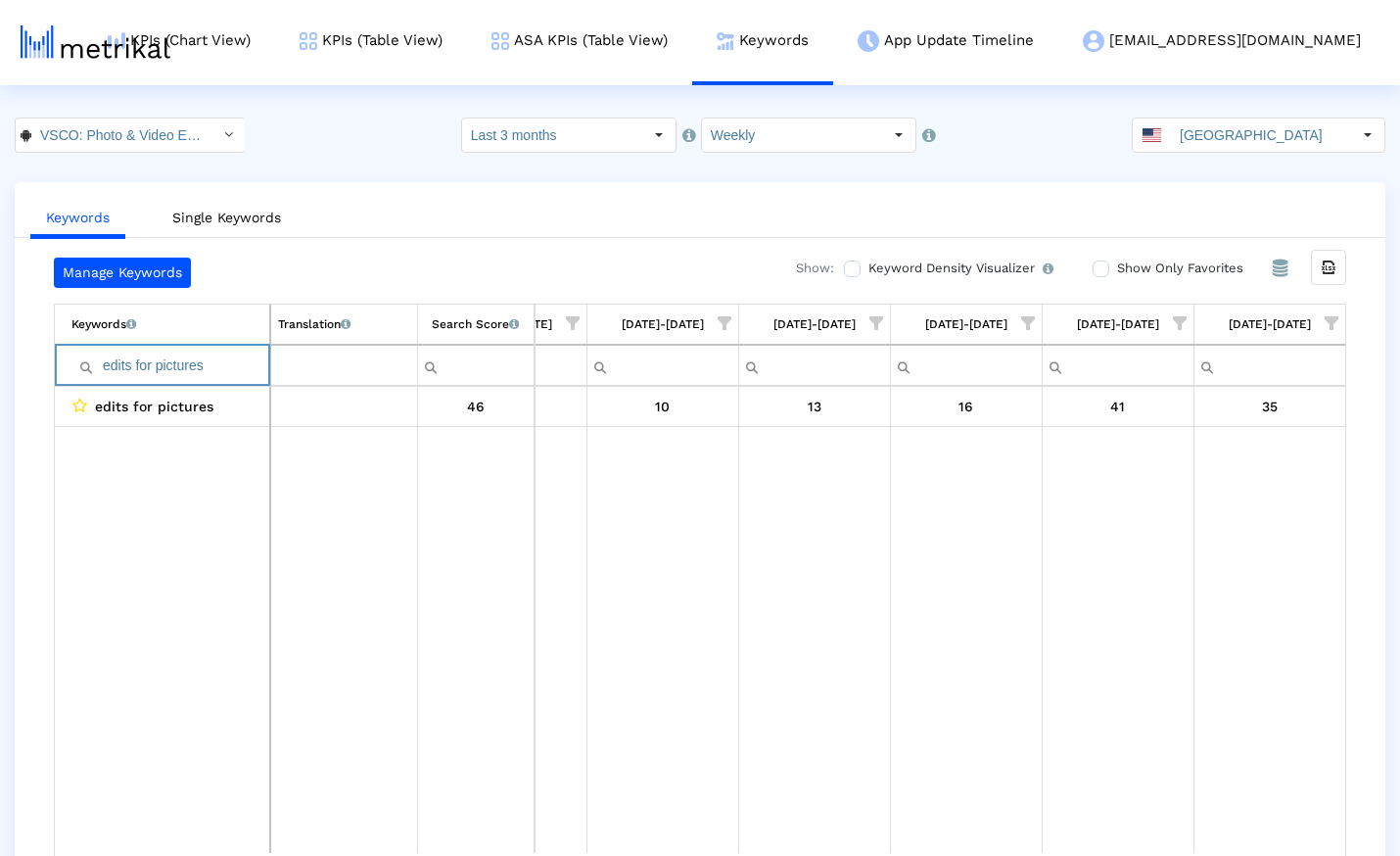 paste on "best photo editing app" 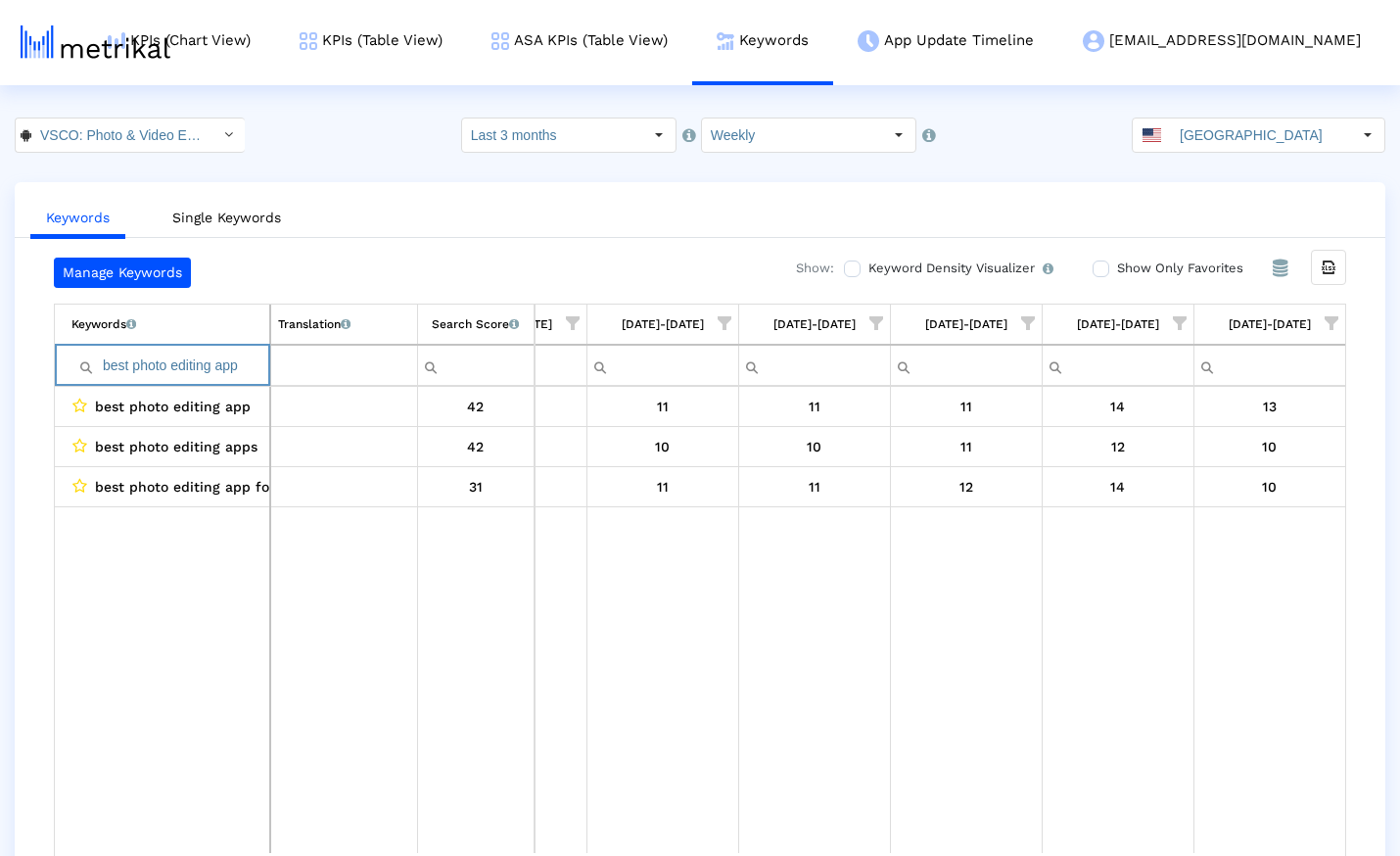 paste on "darkroom" 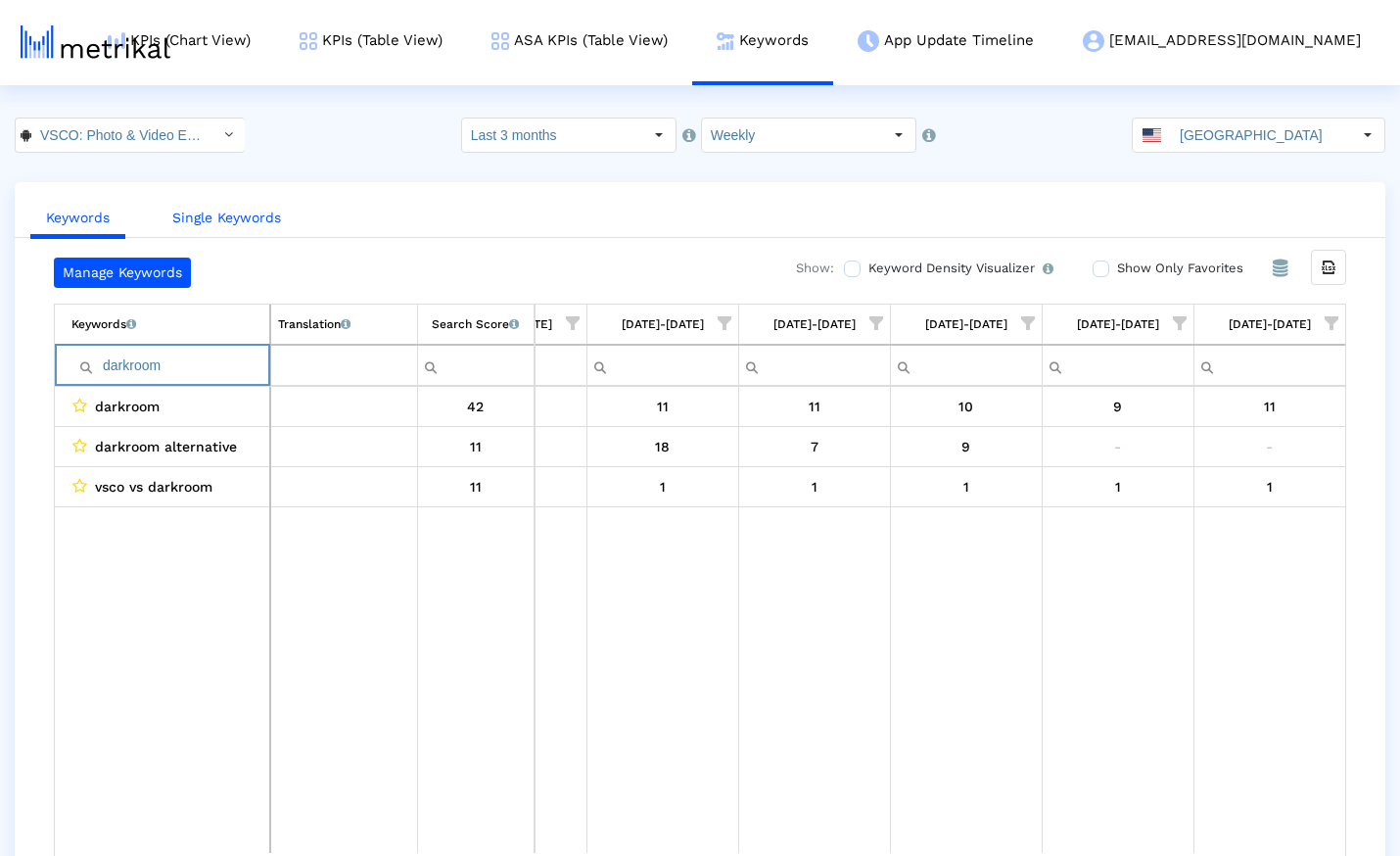 paste on "filter pictures" 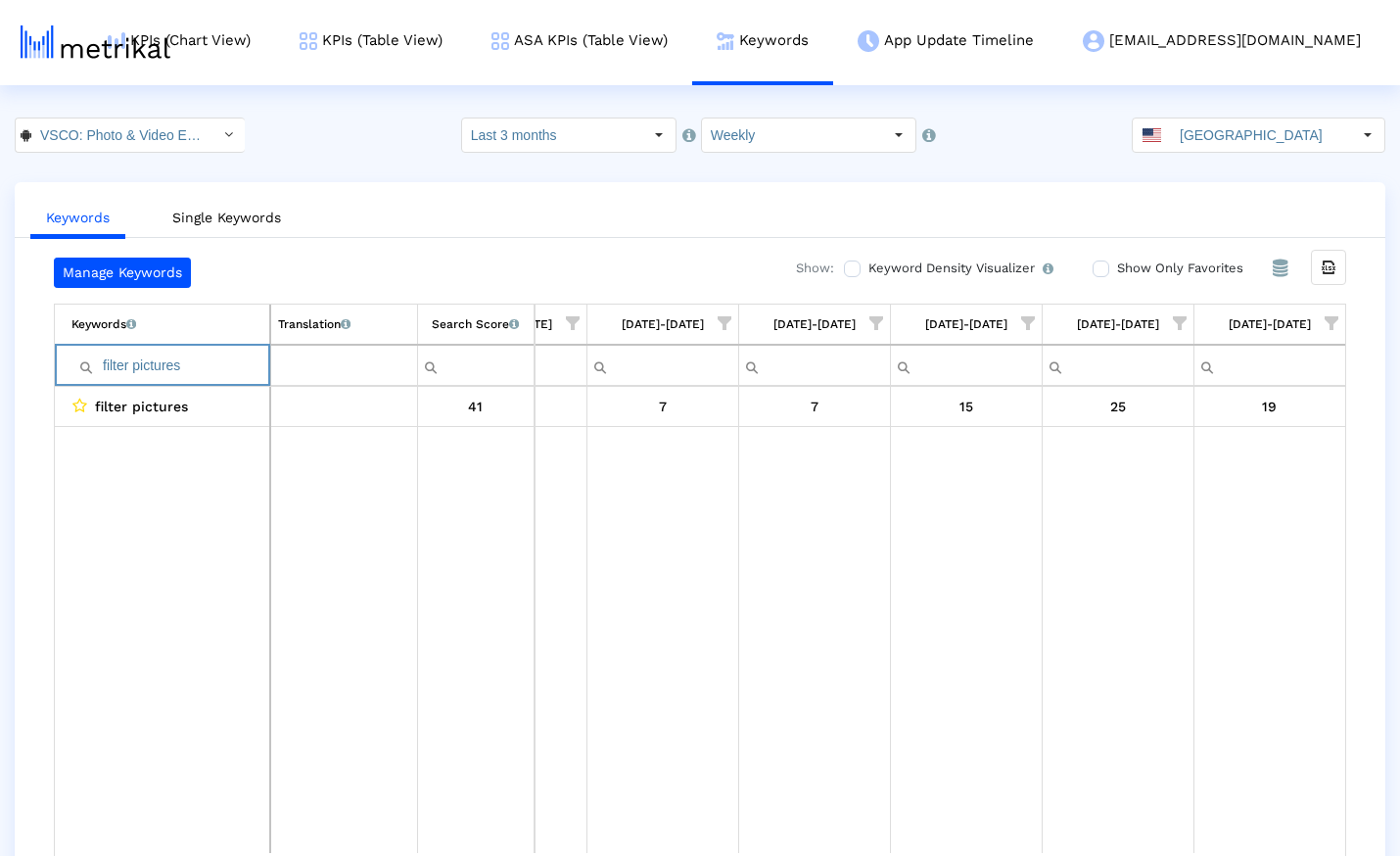 paste on "snapseed" 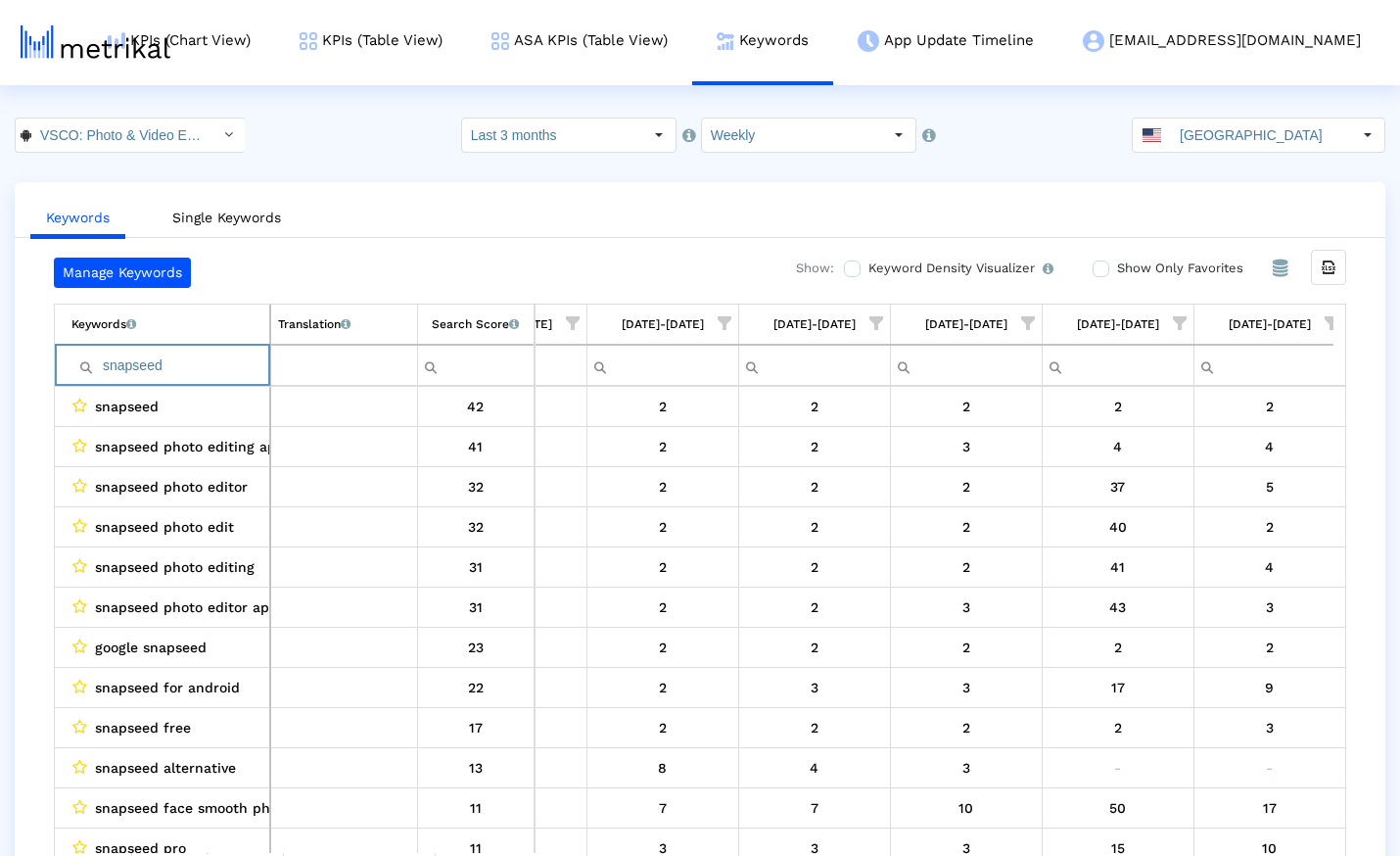 type on "snapseed" 